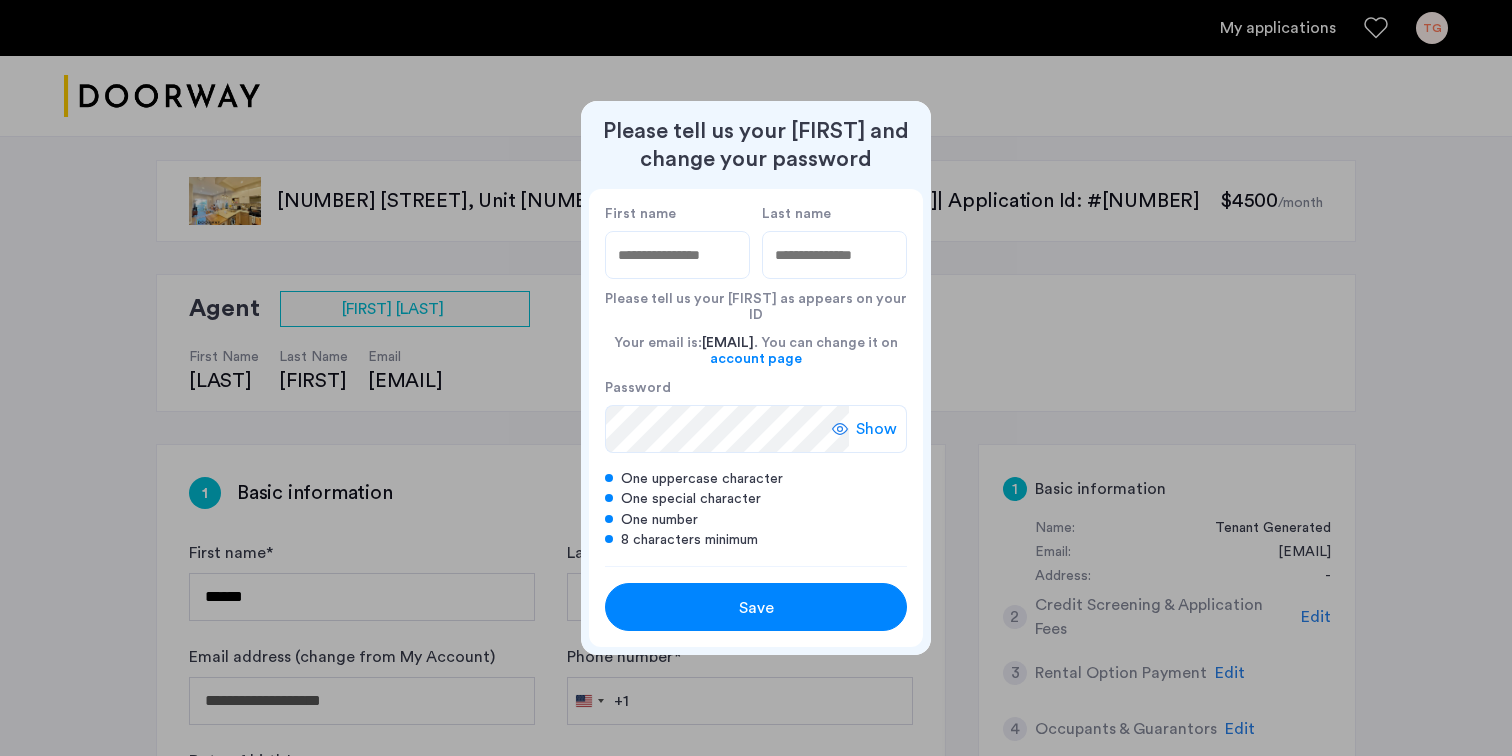 scroll, scrollTop: 0, scrollLeft: 0, axis: both 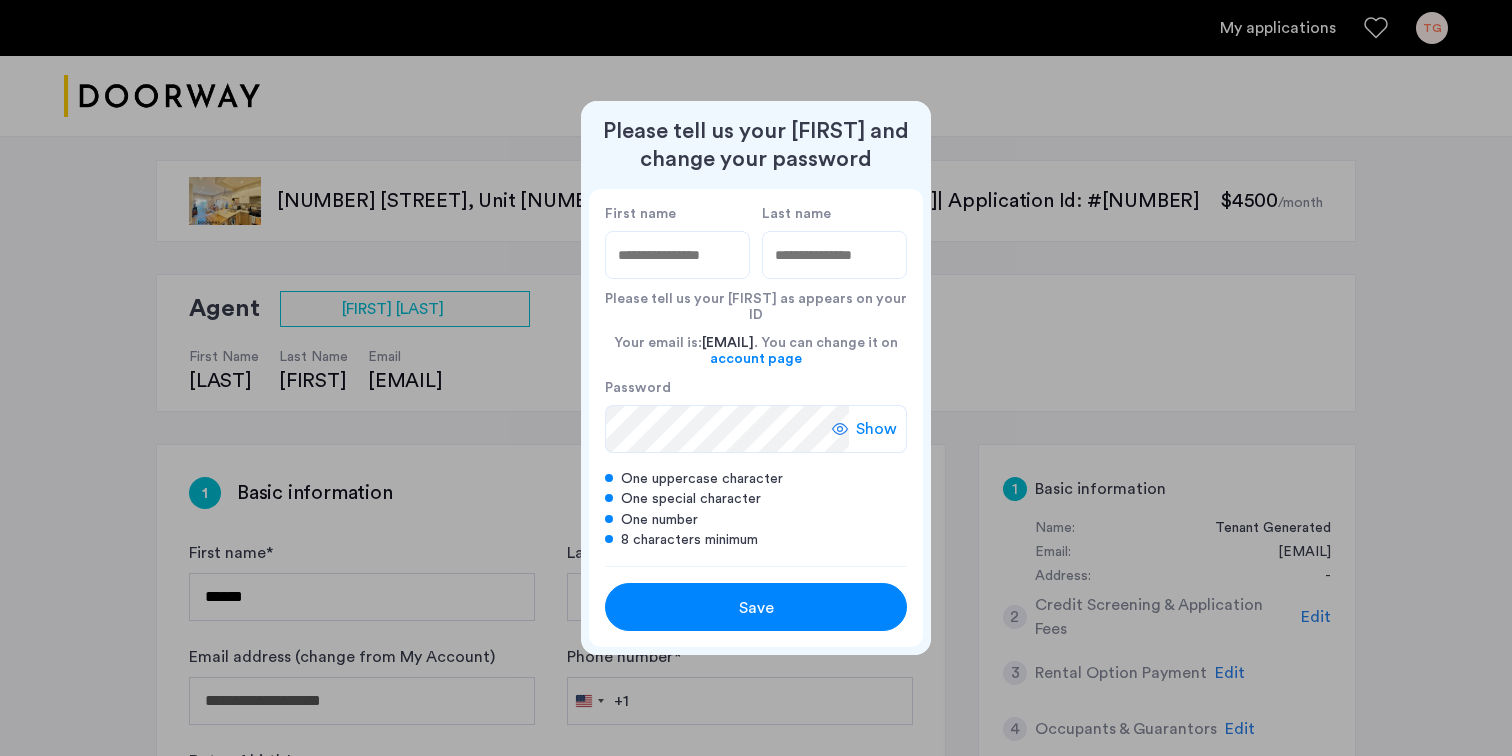 click on "First name" at bounding box center [677, 255] 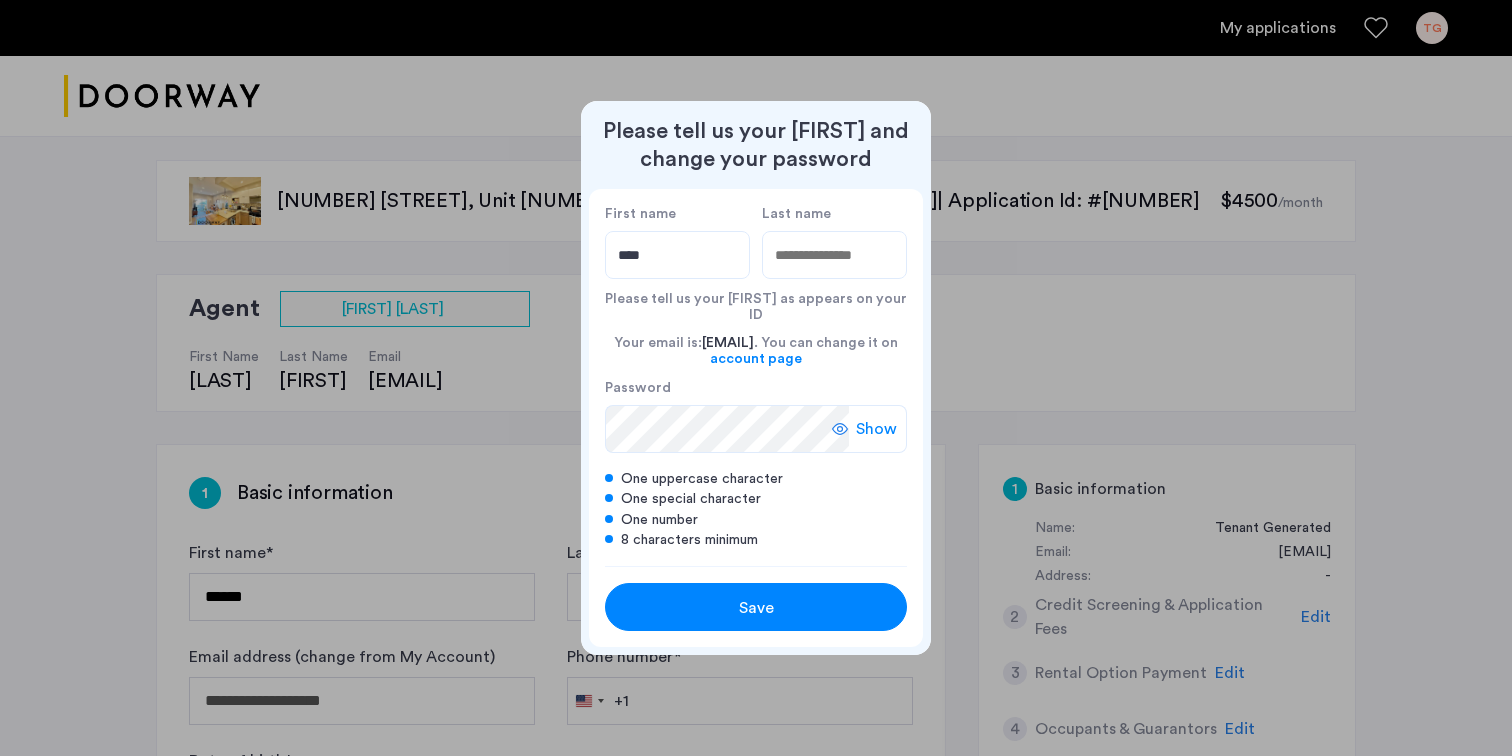 type on "****" 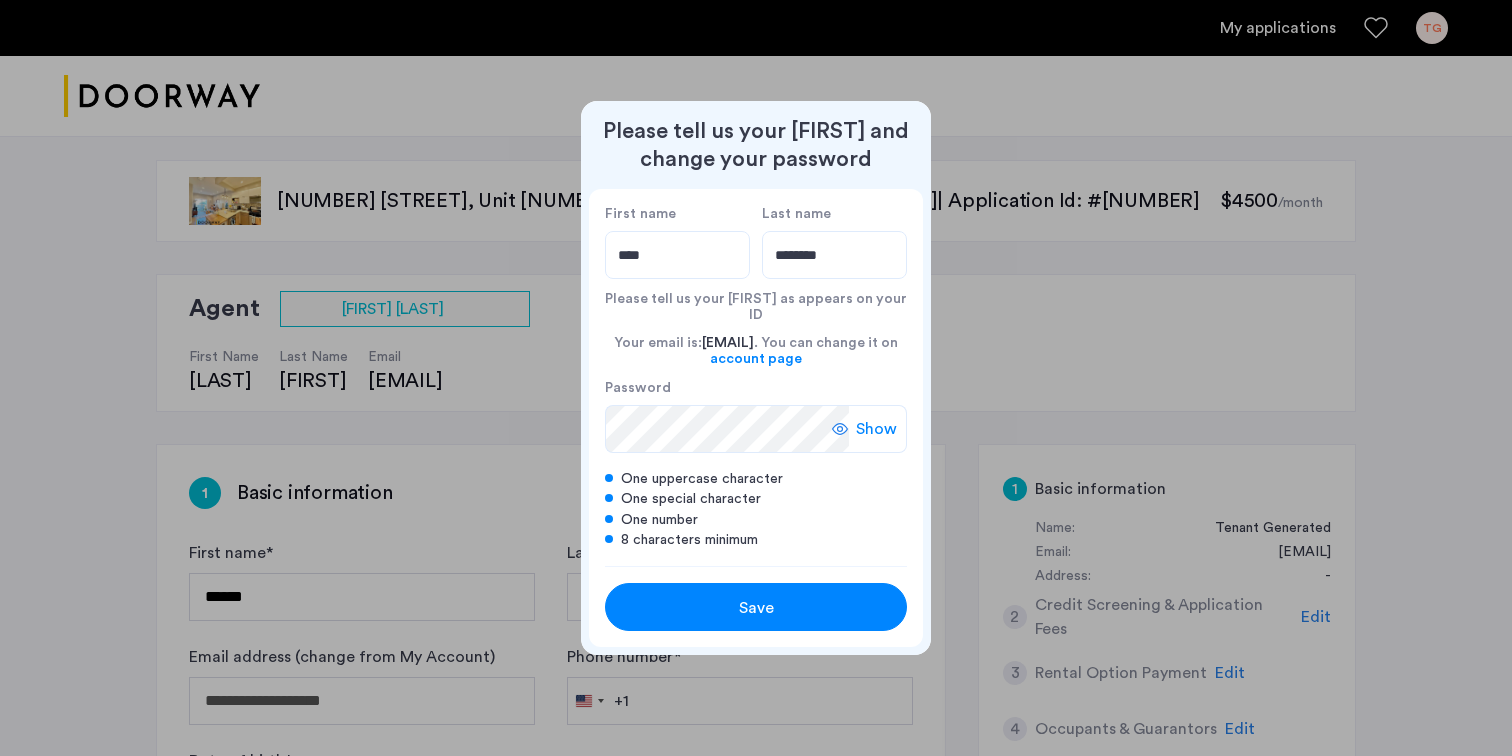 type on "********" 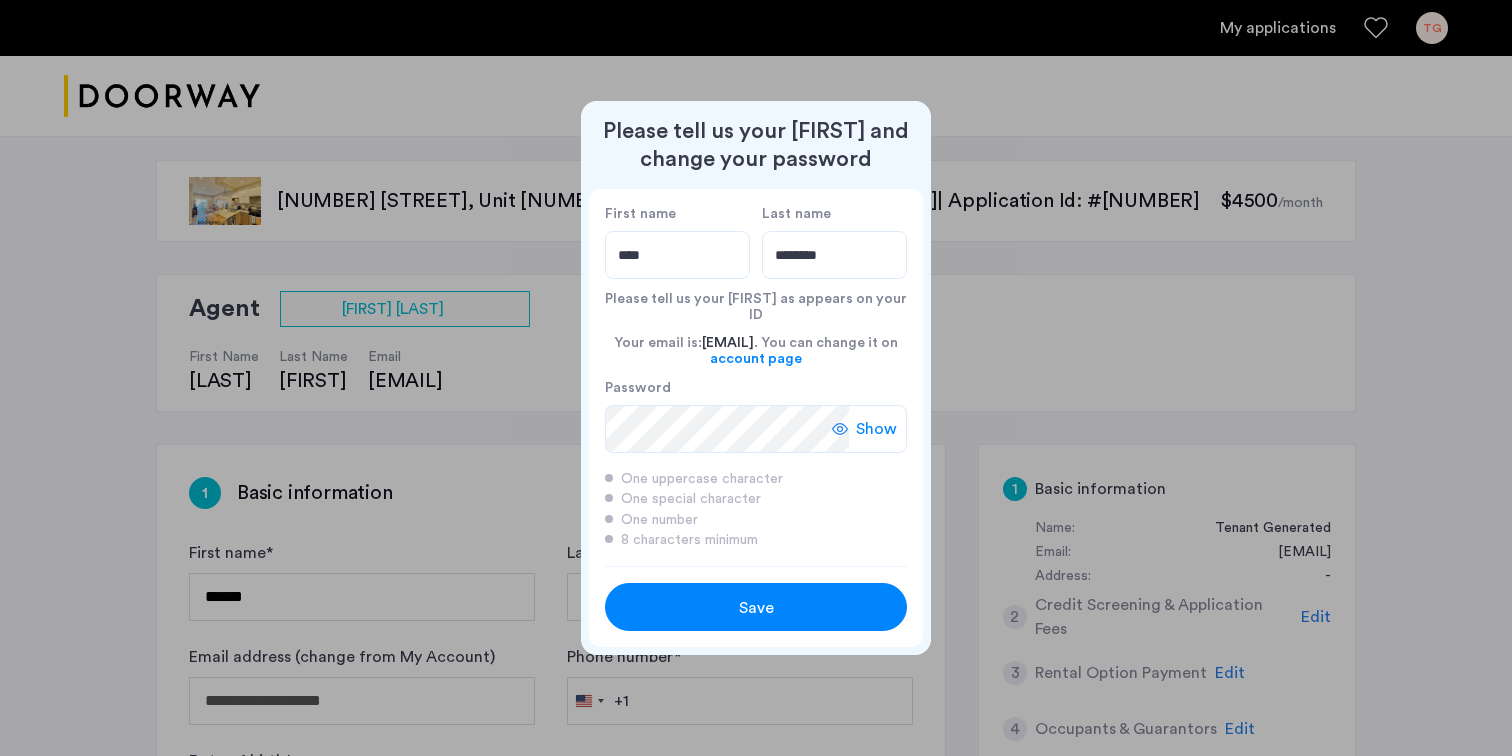click on "Save" at bounding box center [756, 608] 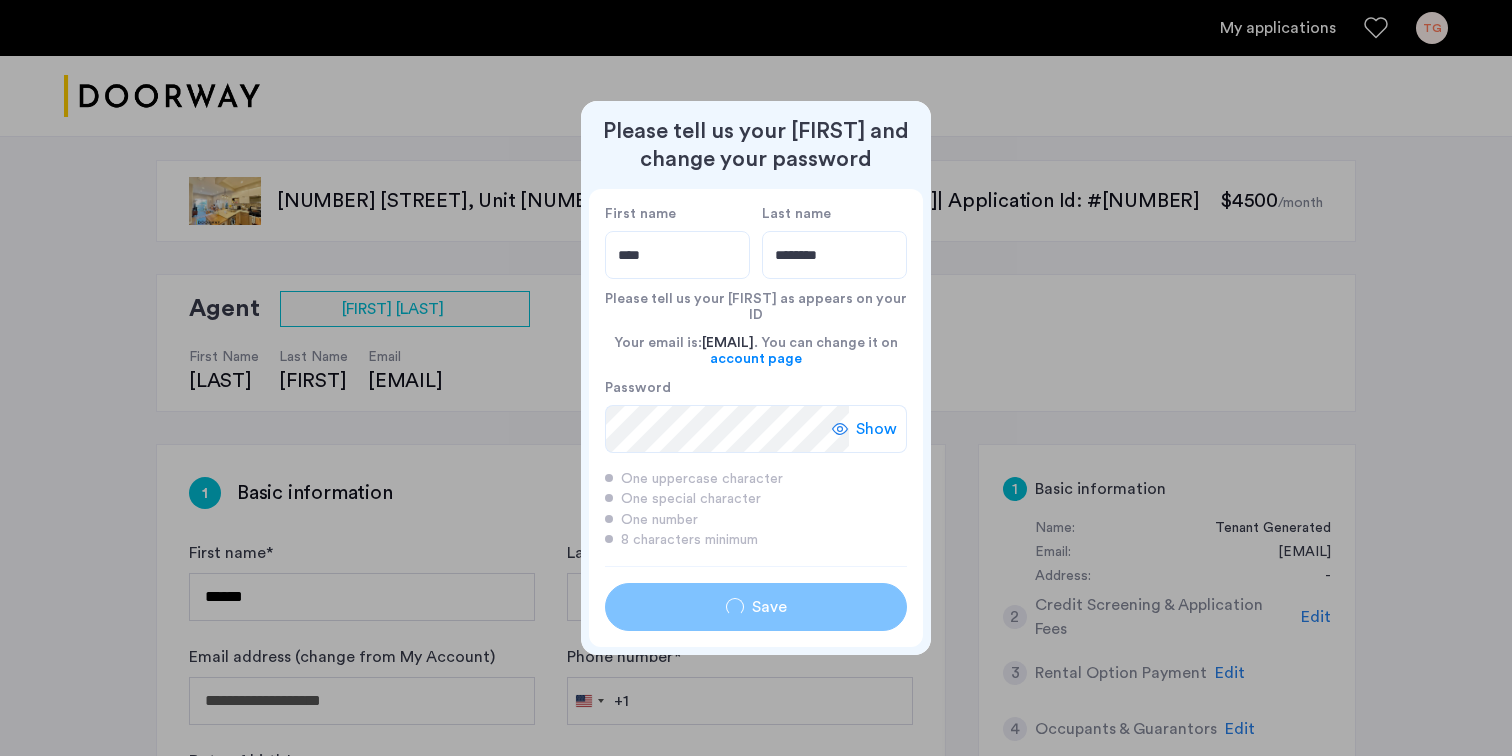 type on "****" 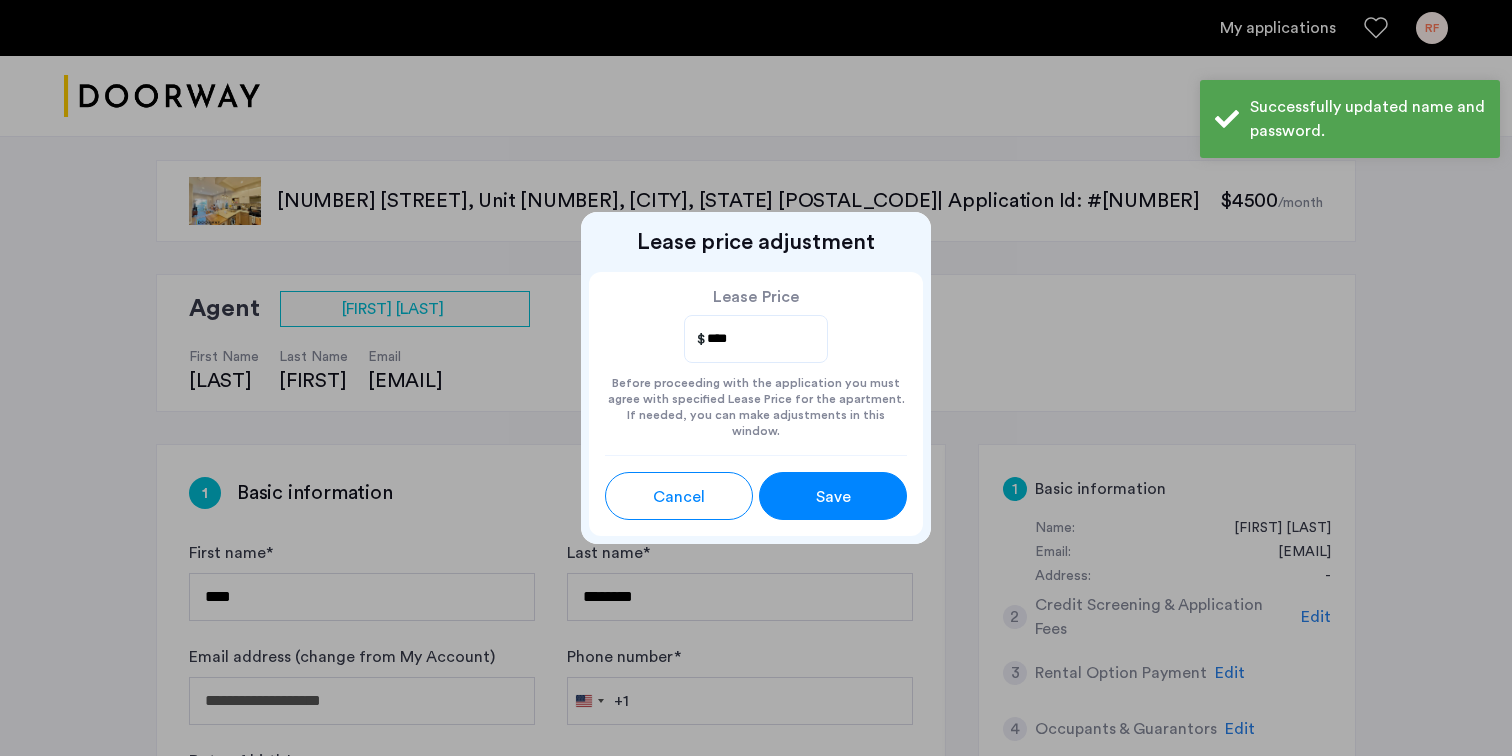 click on "****" at bounding box center (757, 339) 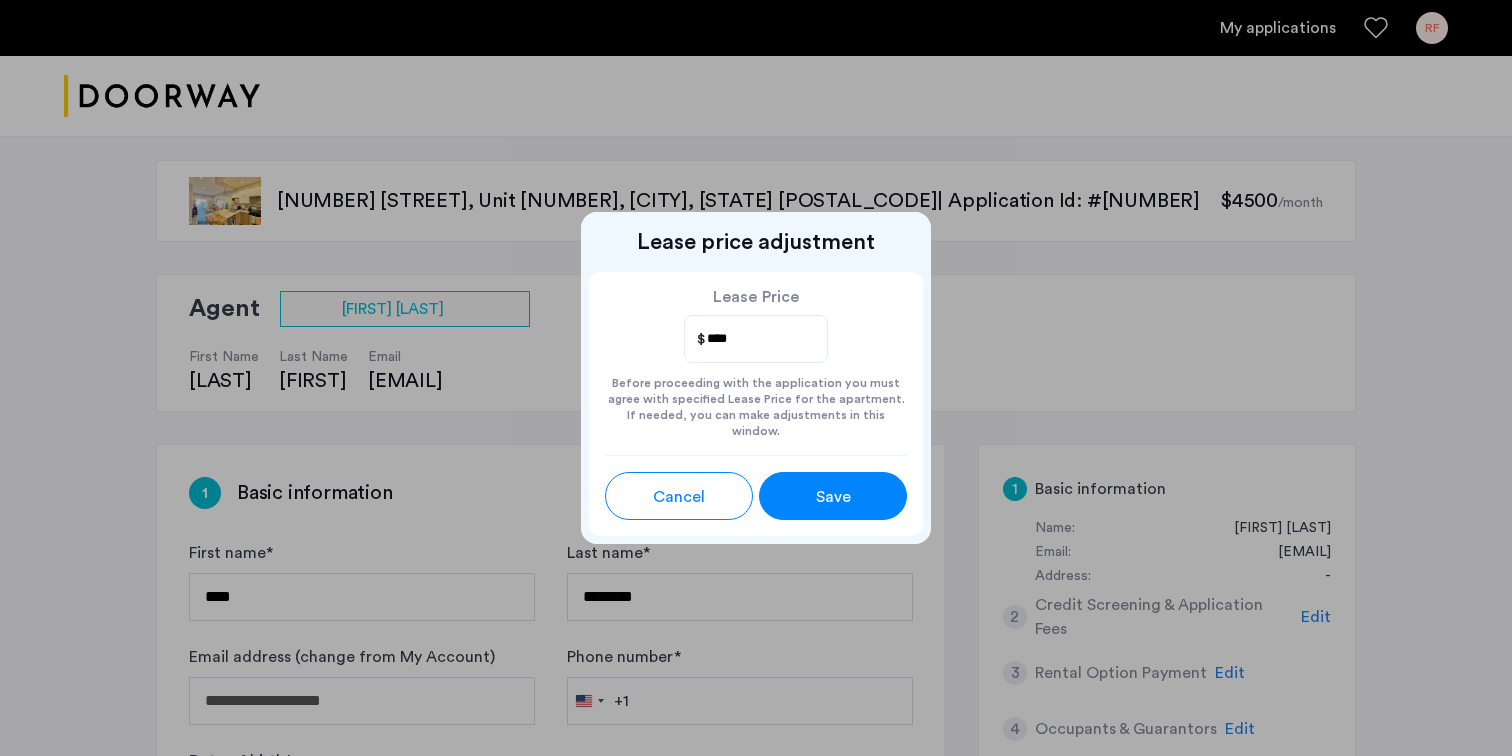type on "****" 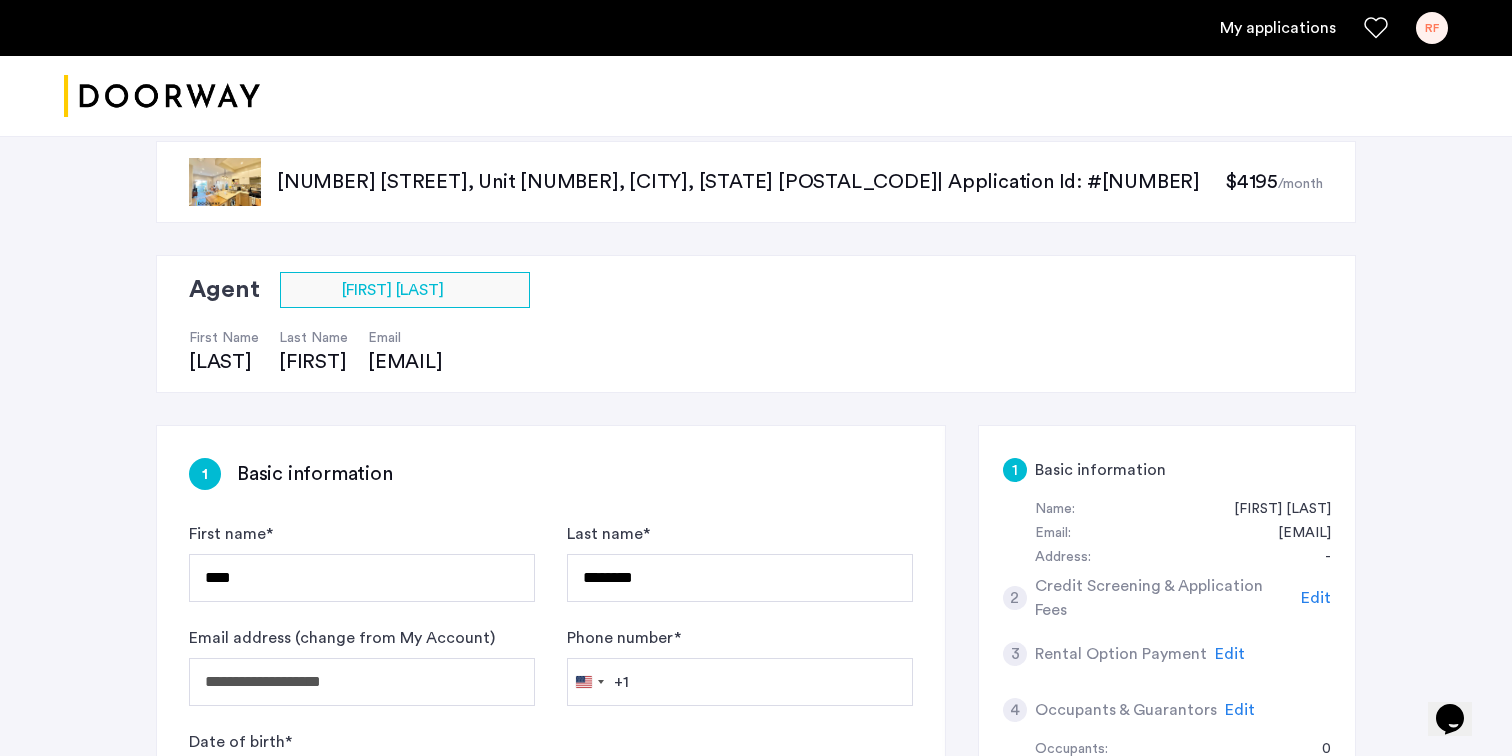 scroll, scrollTop: 0, scrollLeft: 0, axis: both 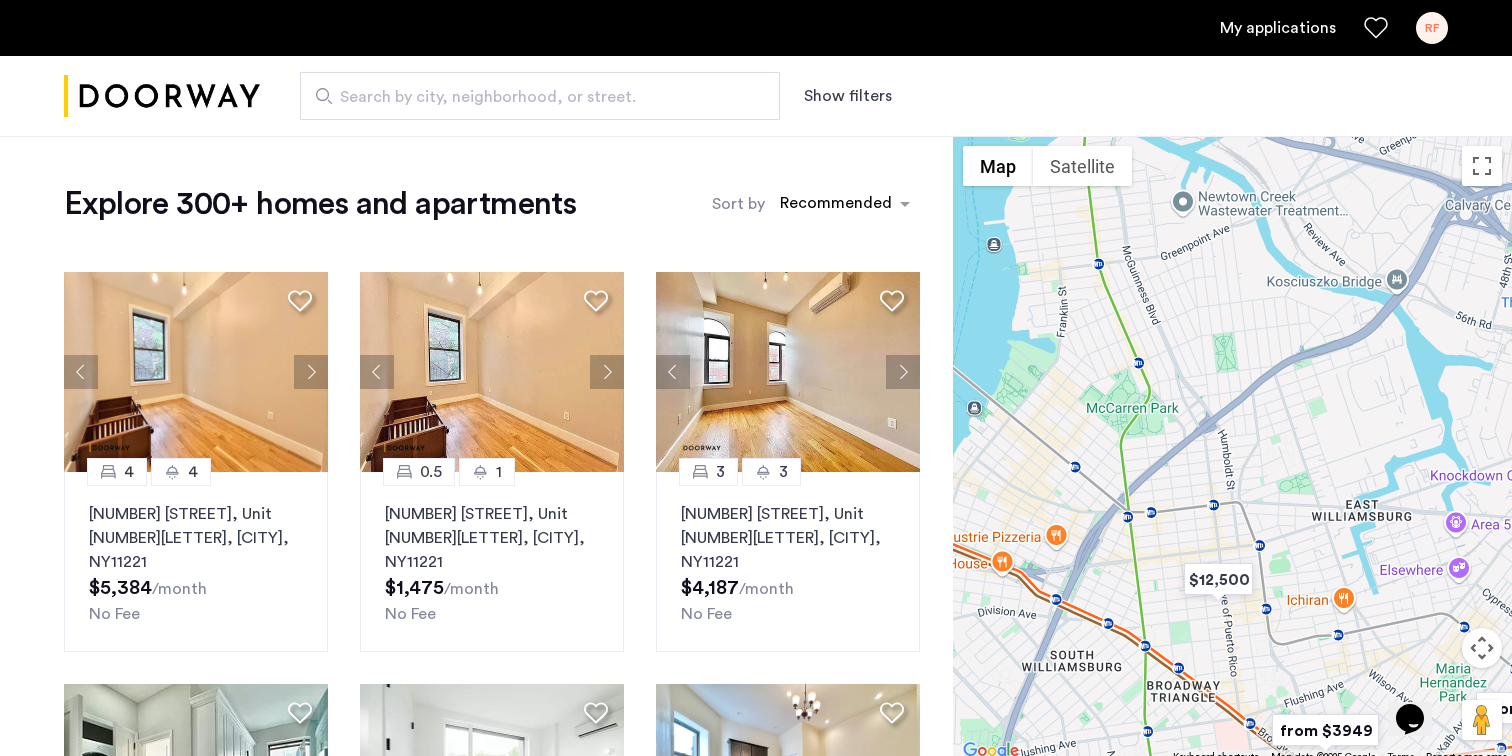 drag, startPoint x: 1175, startPoint y: 430, endPoint x: 1266, endPoint y: 470, distance: 99.40322 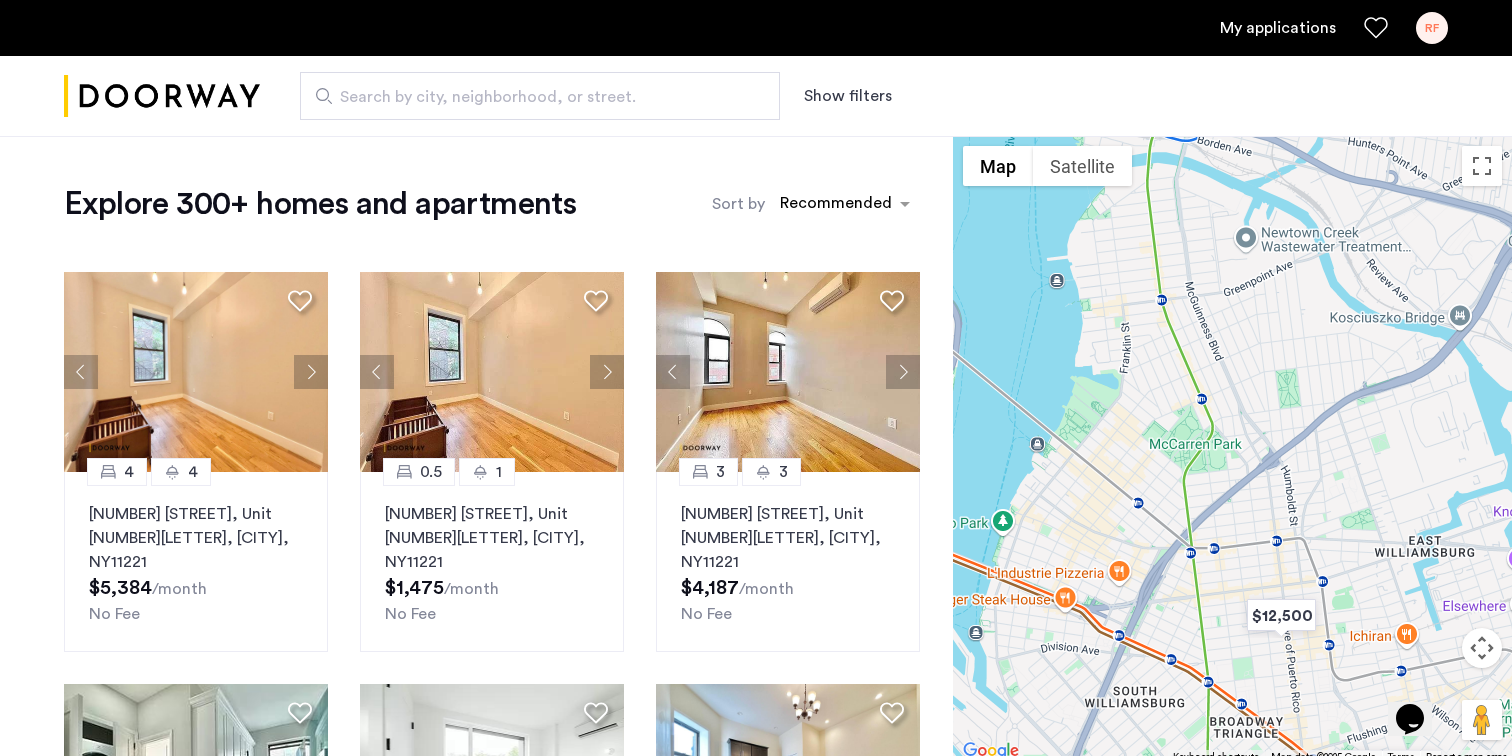 drag, startPoint x: 1209, startPoint y: 404, endPoint x: 1241, endPoint y: 474, distance: 76.96753 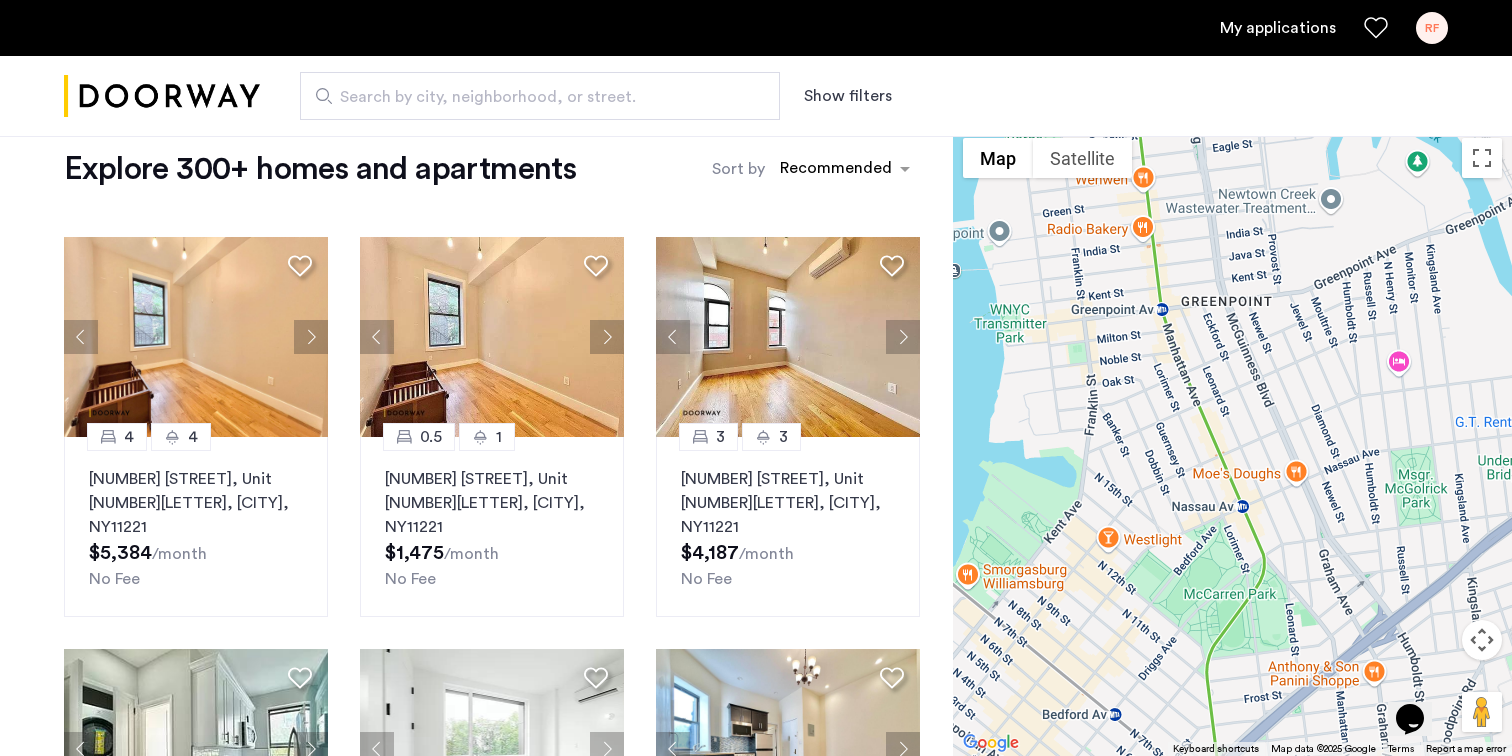 scroll, scrollTop: 38, scrollLeft: 0, axis: vertical 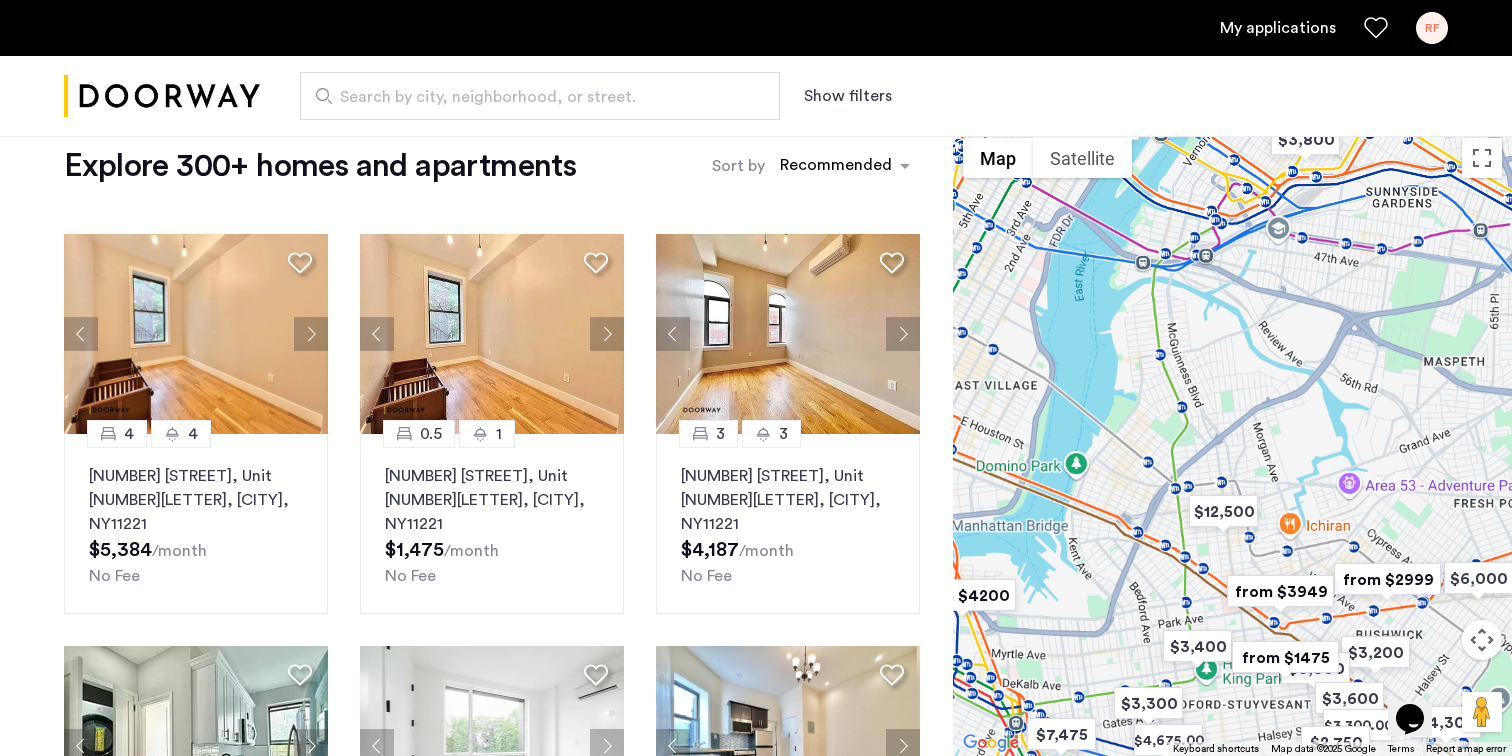 drag, startPoint x: 1283, startPoint y: 487, endPoint x: 1177, endPoint y: 384, distance: 147.80054 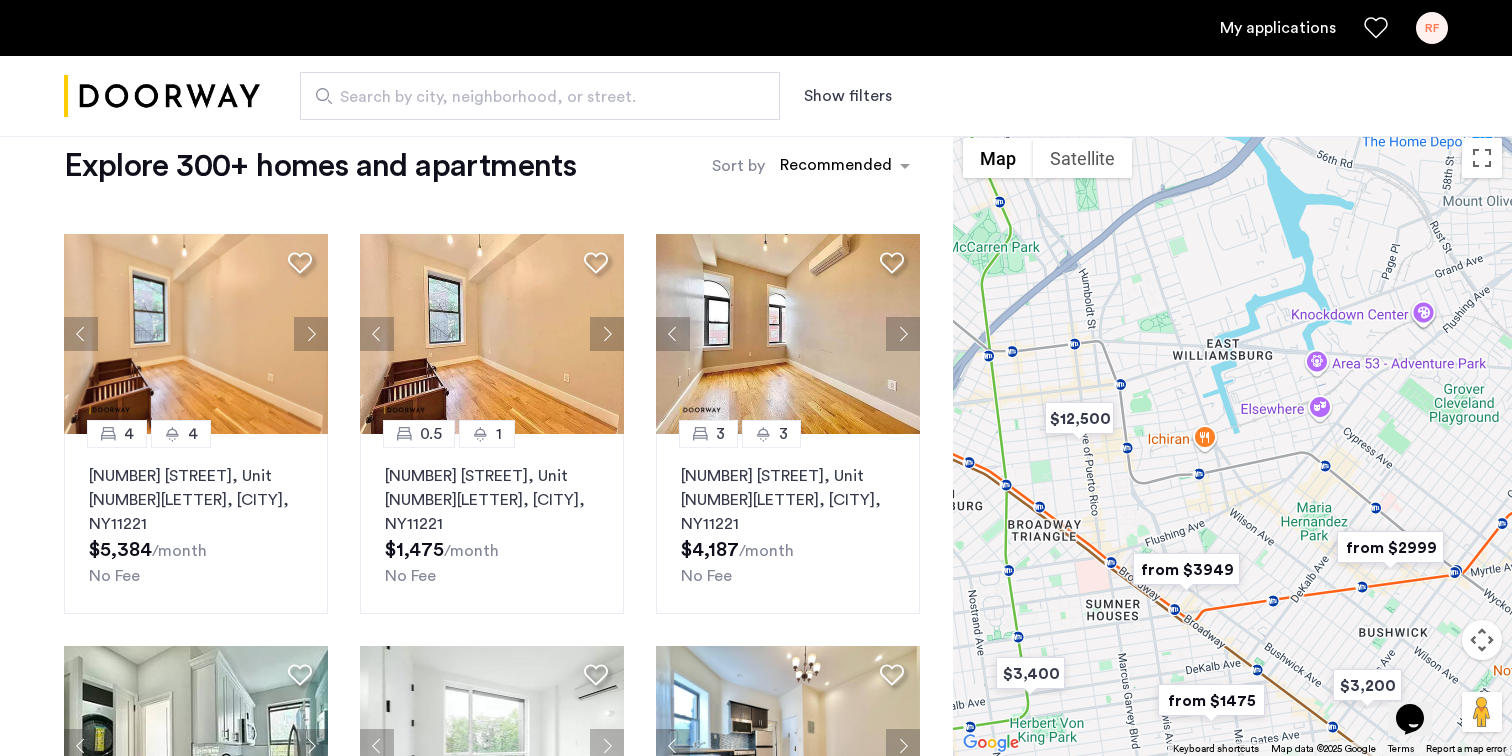 drag, startPoint x: 1286, startPoint y: 524, endPoint x: 1207, endPoint y: 500, distance: 82.565125 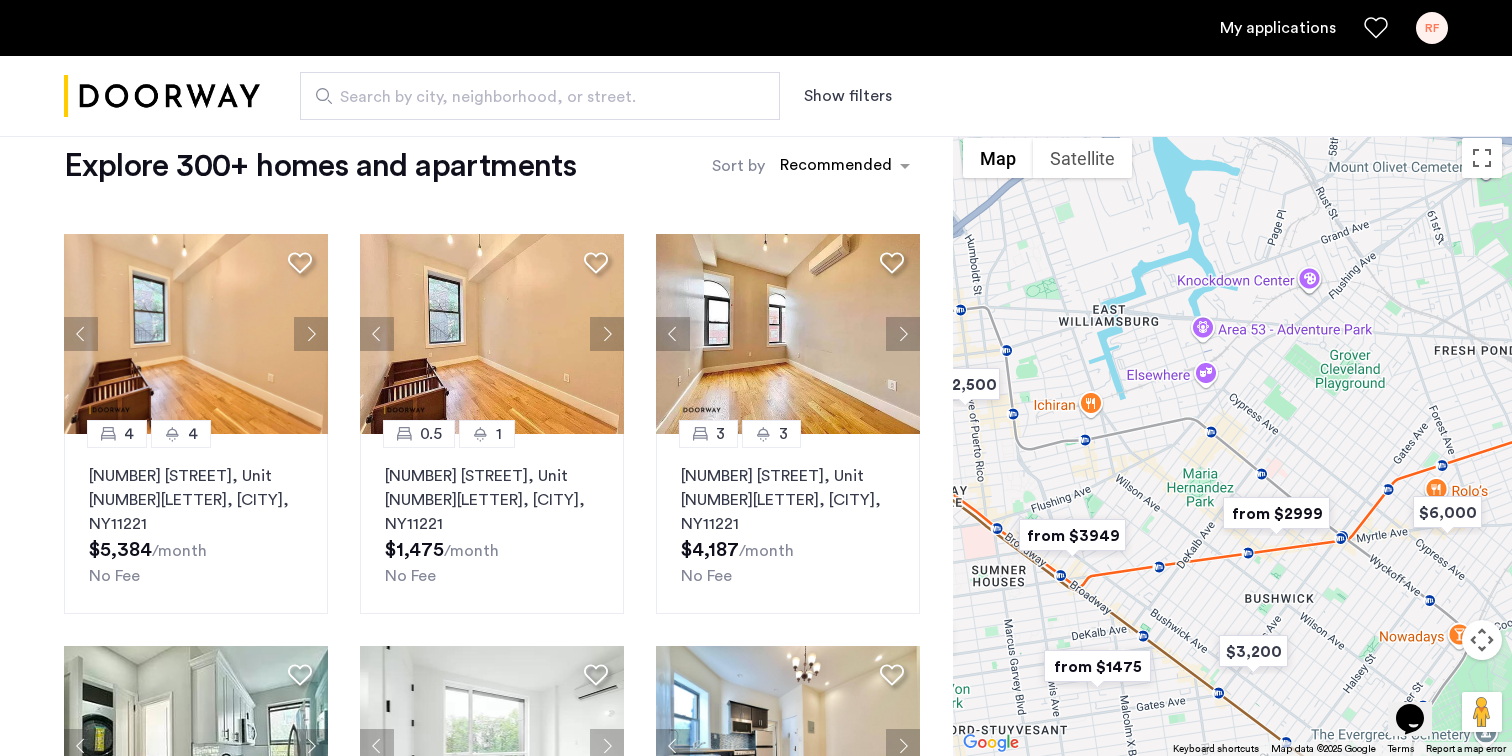 click at bounding box center (1276, 513) 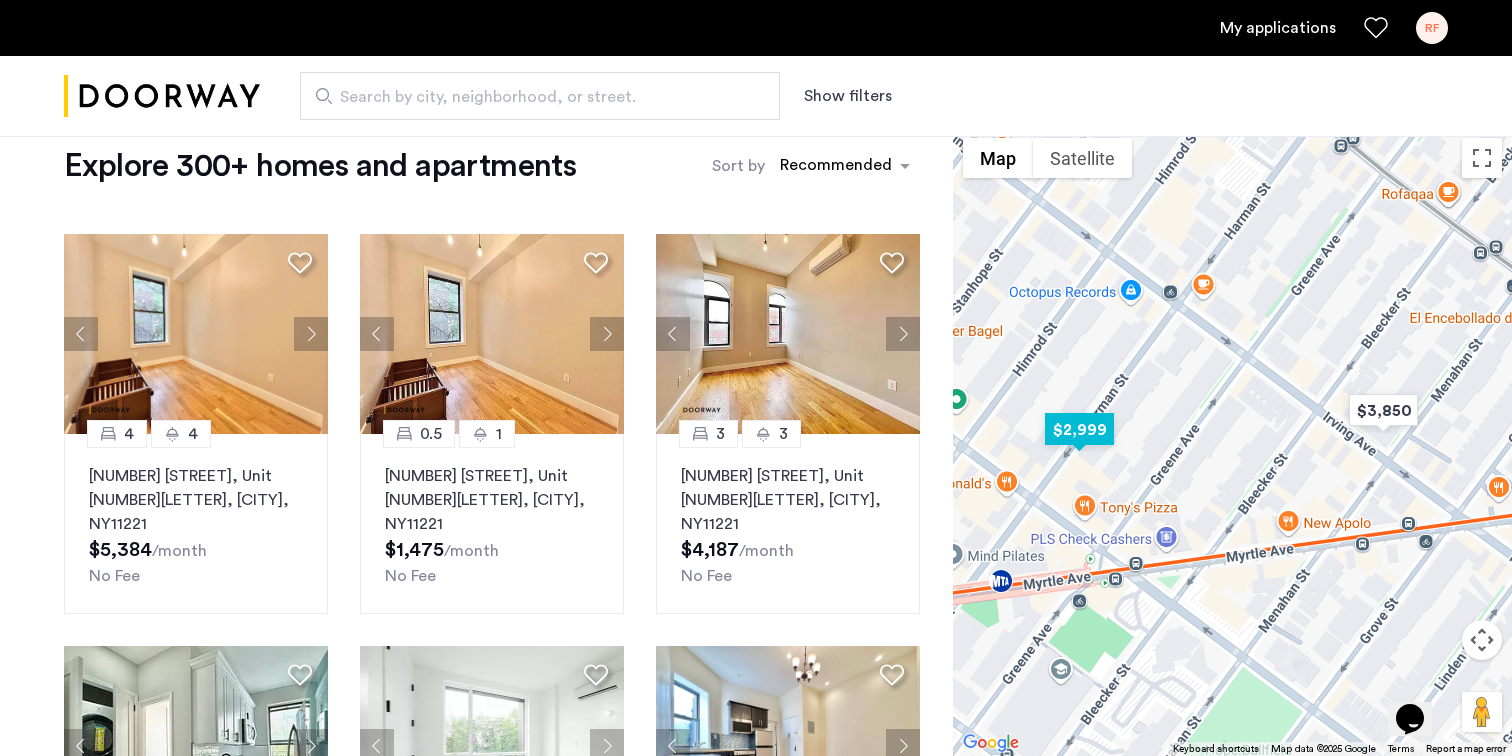 click at bounding box center [1079, 429] 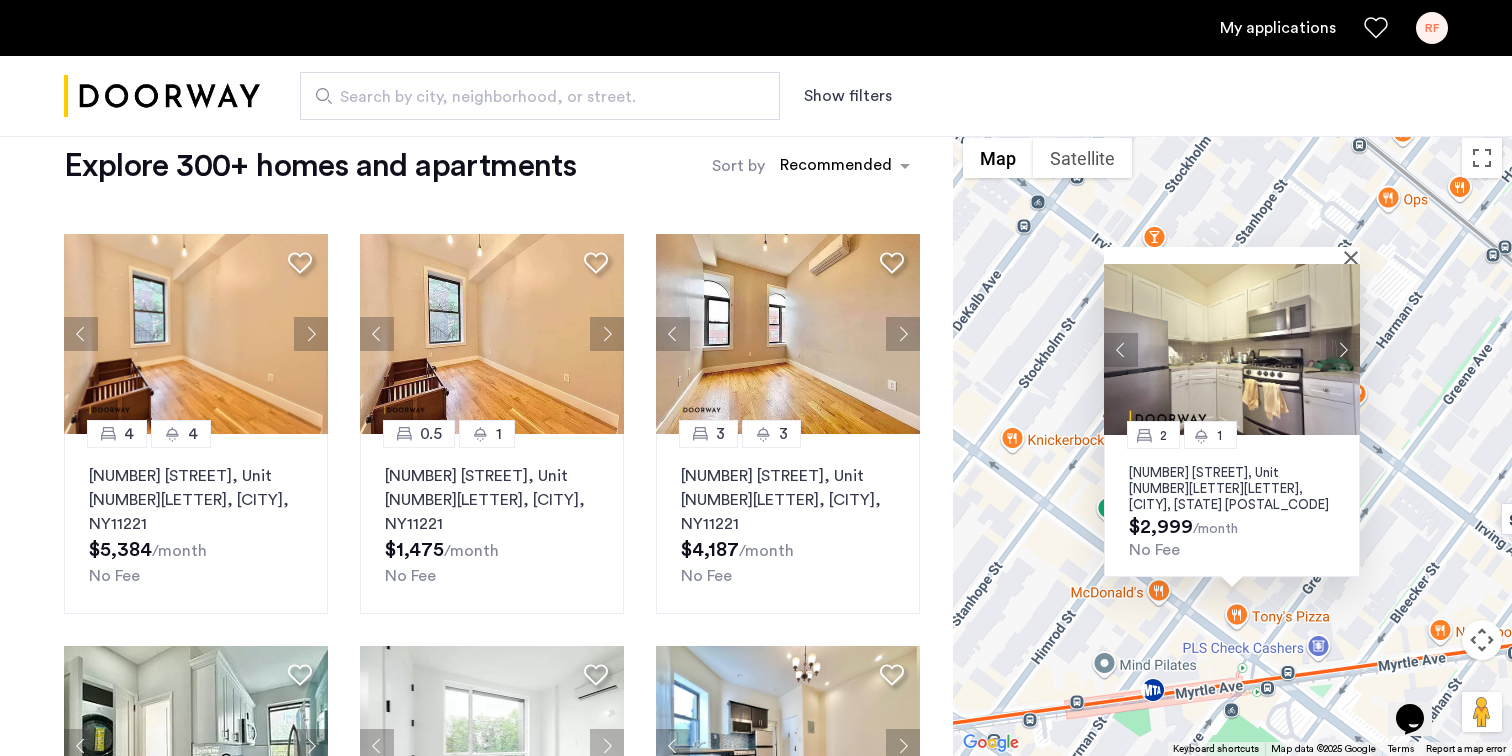 click on "[NUMBER] [NUMBER] [NUMBER] [STREET], Unit [NUMBER][LETTER][LETTER], [CITY], [STATE] [POSTAL_CODE] $[PRICE] /month No Fee" at bounding box center (1232, 442) 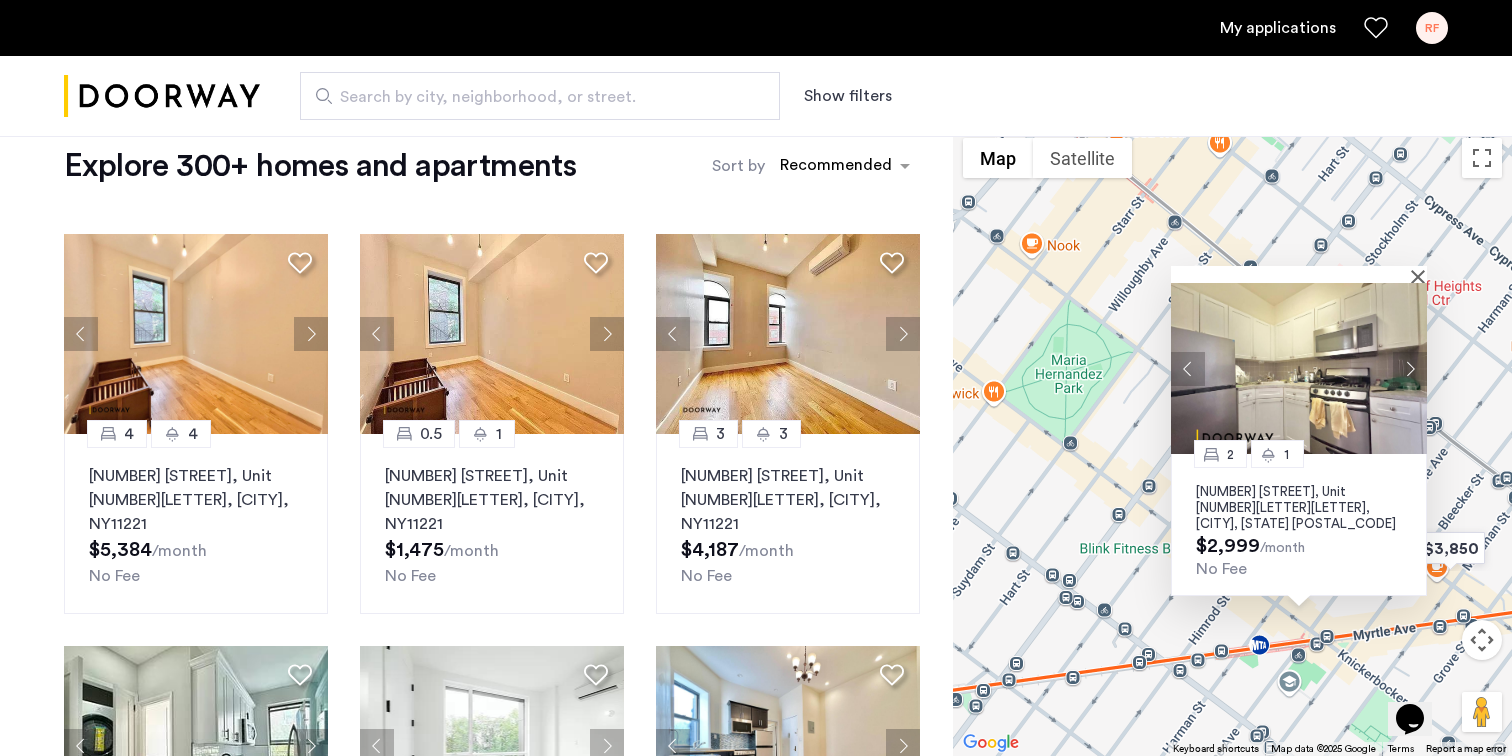 drag, startPoint x: 1433, startPoint y: 620, endPoint x: 1324, endPoint y: 613, distance: 109.22454 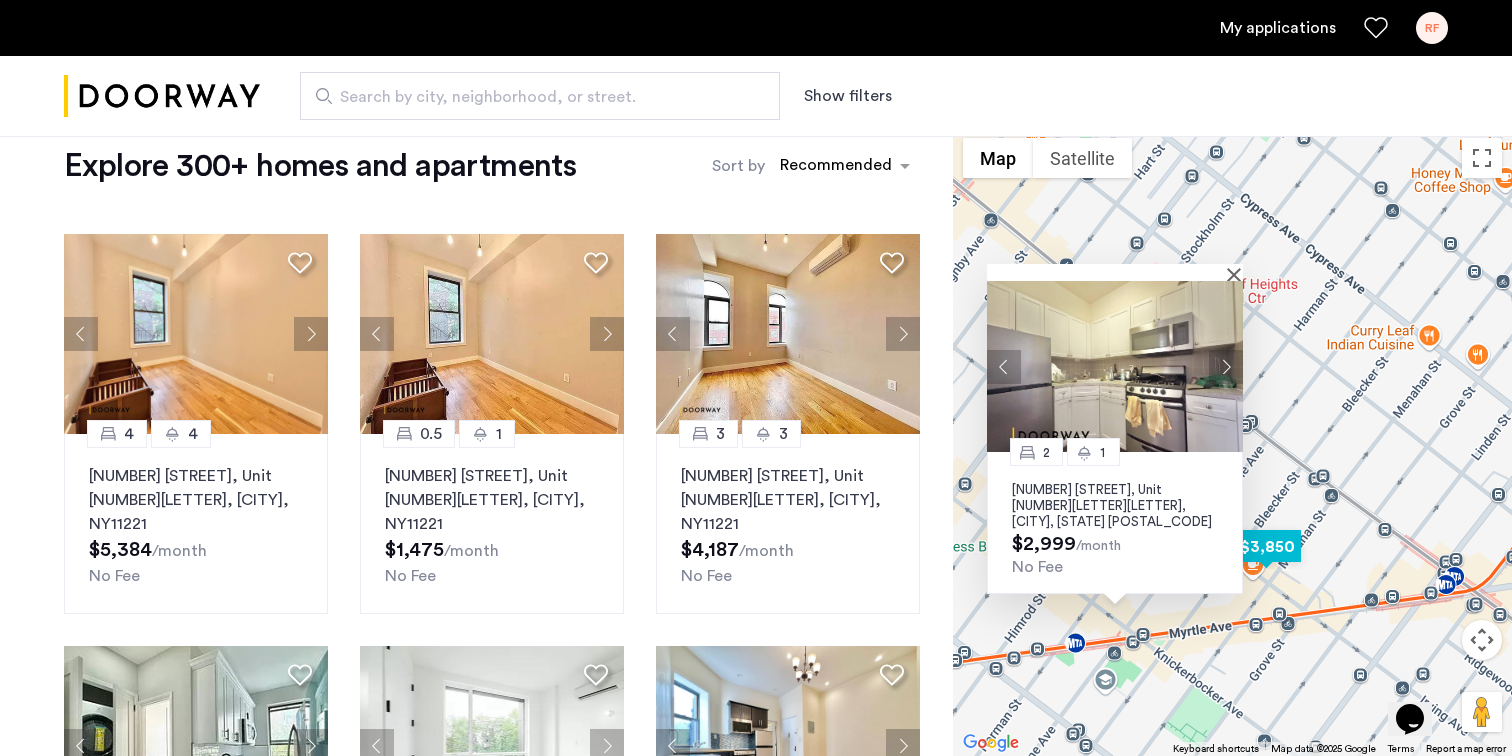 click at bounding box center (1266, 546) 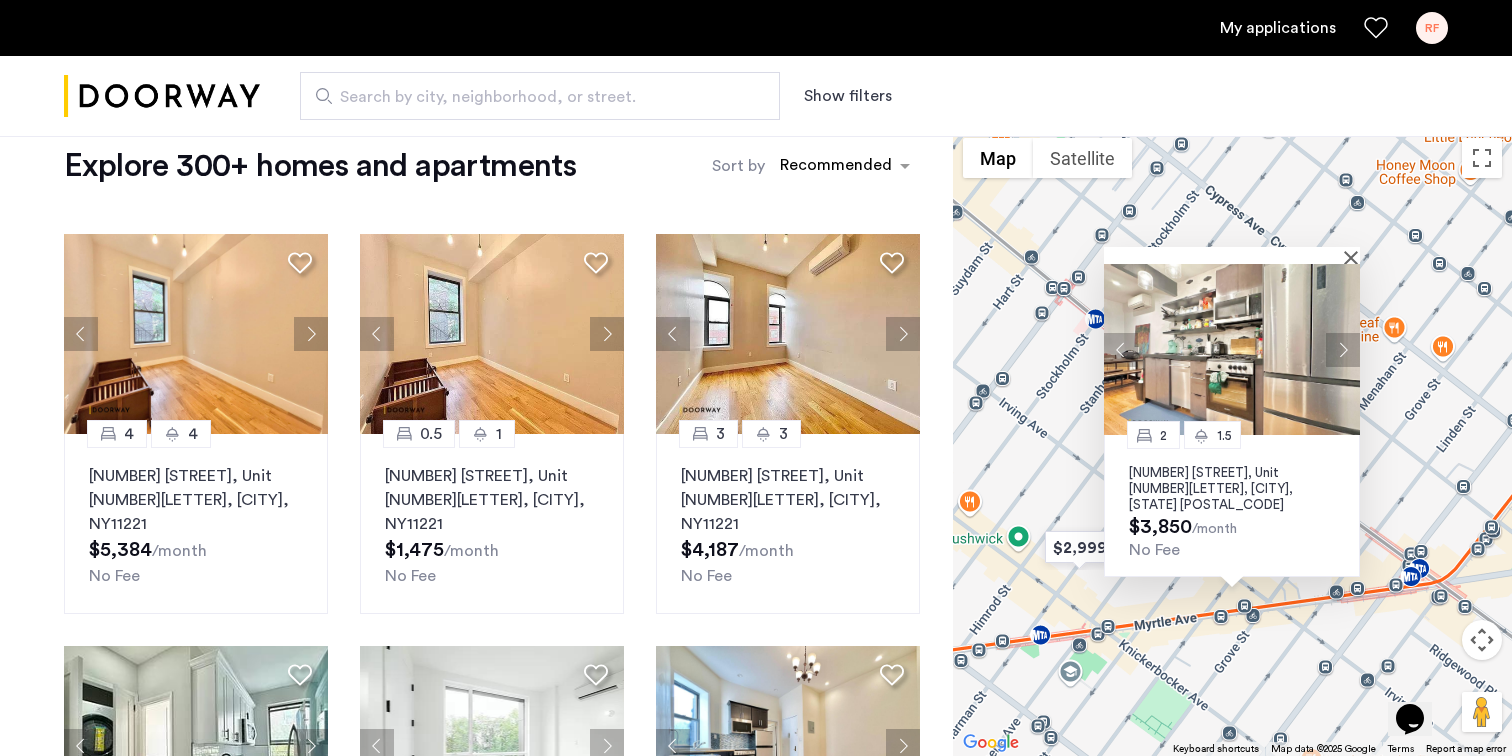 click at bounding box center [1343, 350] 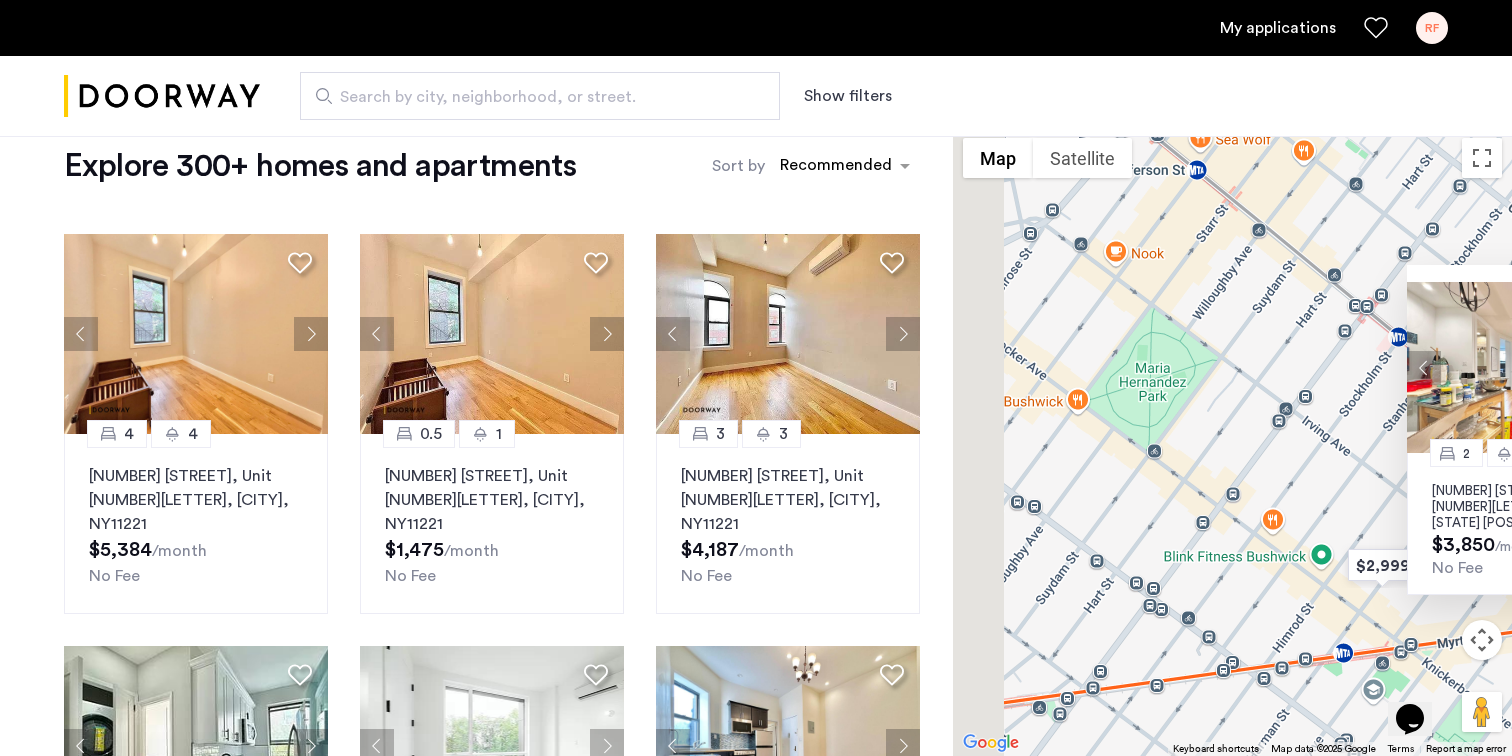 drag, startPoint x: 1026, startPoint y: 450, endPoint x: 1331, endPoint y: 470, distance: 305.65503 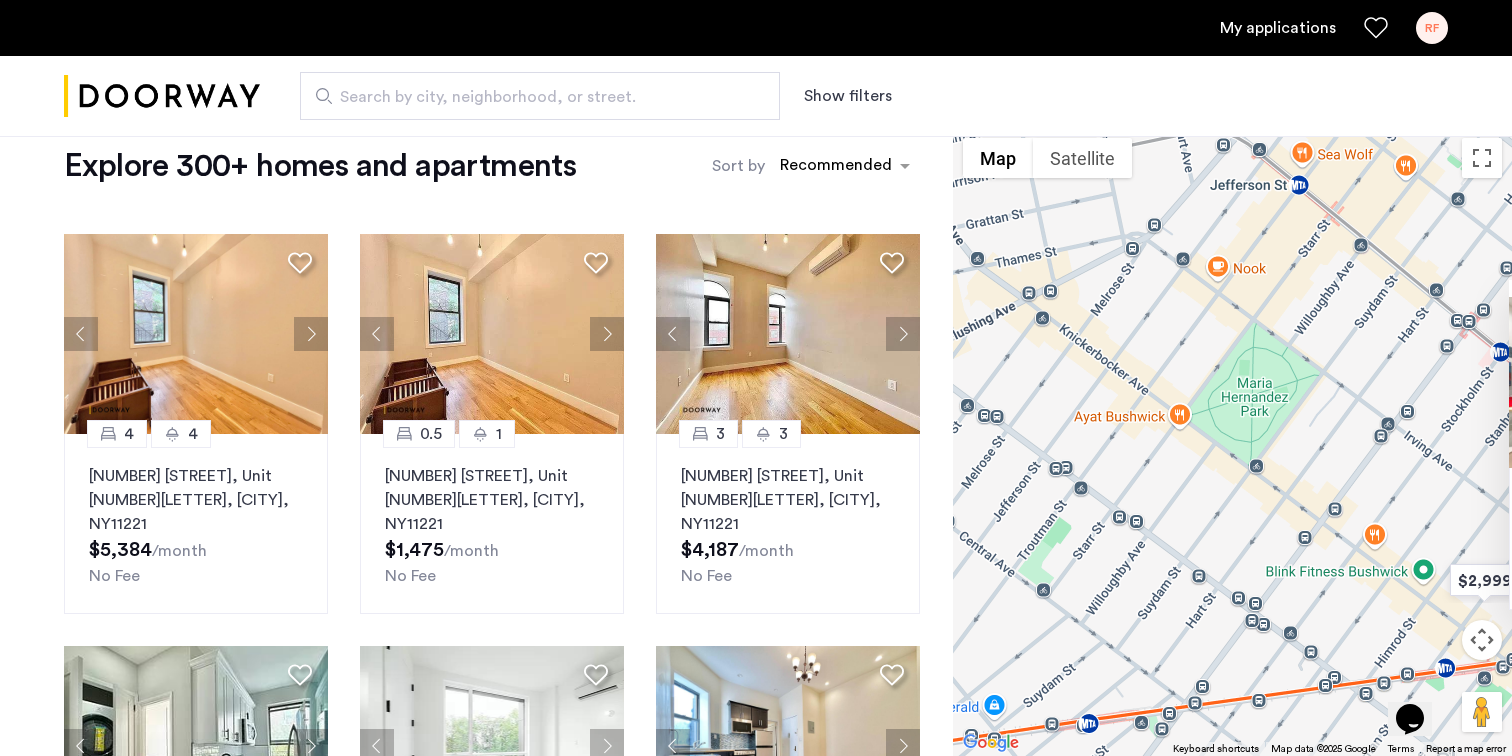 click on "[NUMBER] [NUMBER] [NUMBER] [STREET], Unit [NUMBER][LETTER], [CITY], [STATE] [POSTAL_CODE] $[PRICE] /month No Fee" at bounding box center (1232, 442) 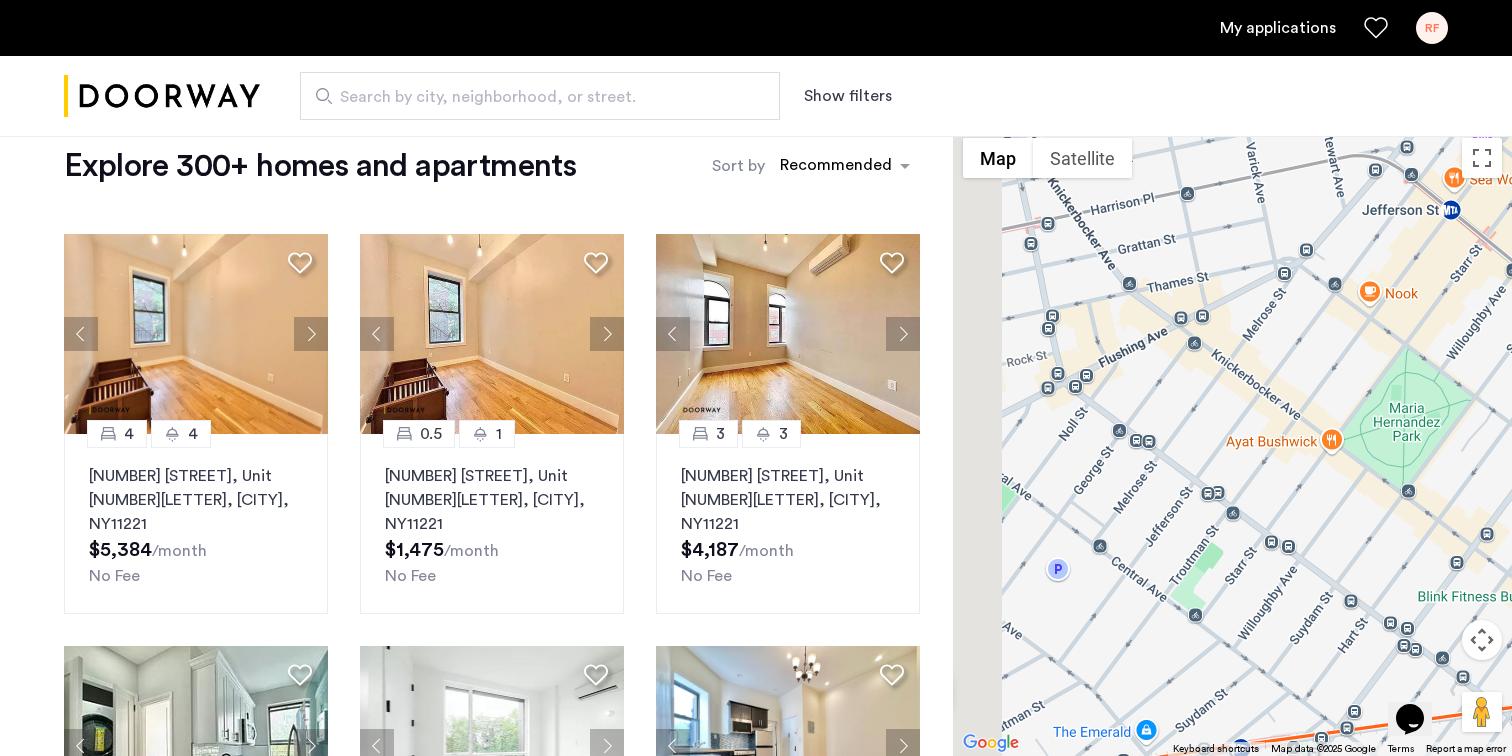 drag, startPoint x: 1294, startPoint y: 504, endPoint x: 1314, endPoint y: 508, distance: 20.396078 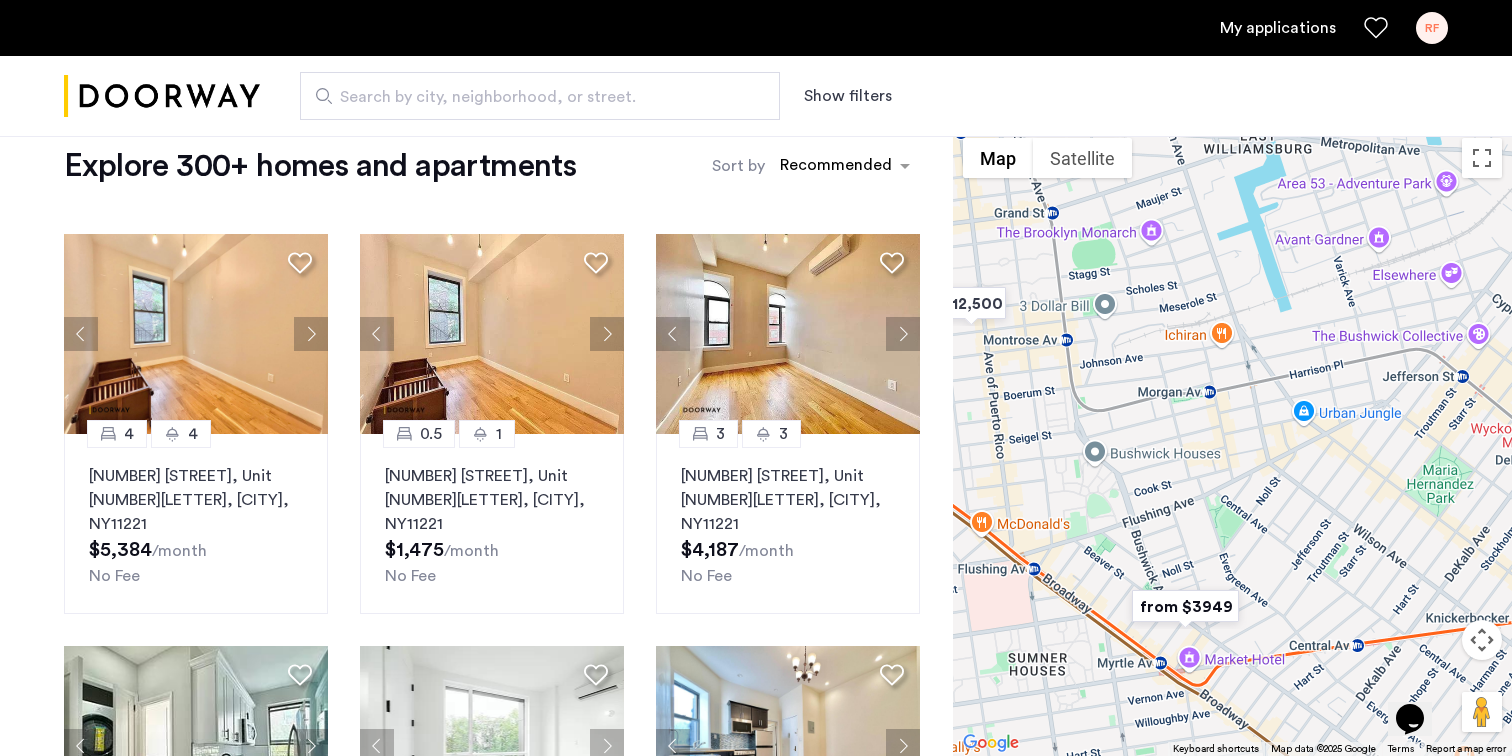 click at bounding box center (1185, 606) 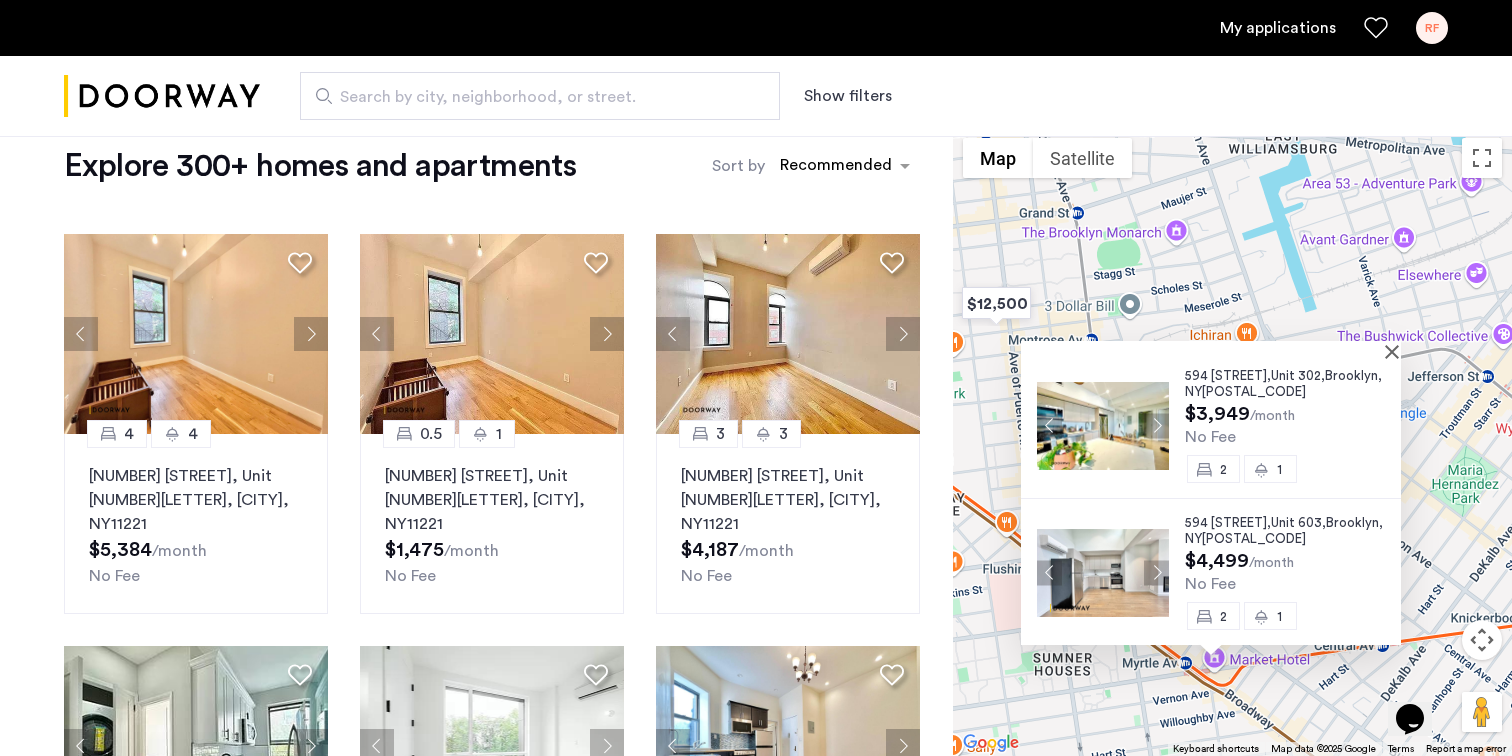 scroll, scrollTop: 0, scrollLeft: 0, axis: both 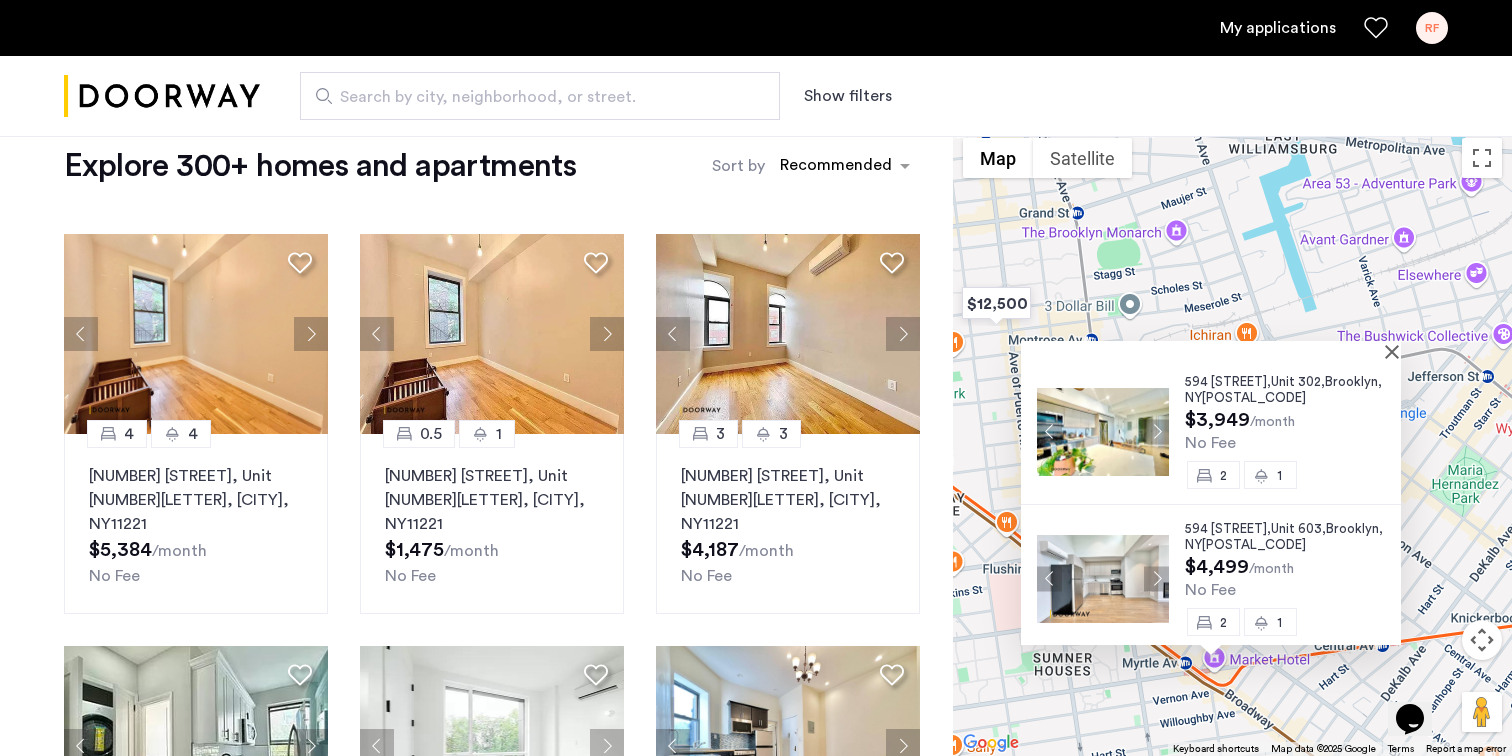 drag, startPoint x: 1093, startPoint y: 284, endPoint x: 1219, endPoint y: 332, distance: 134.83324 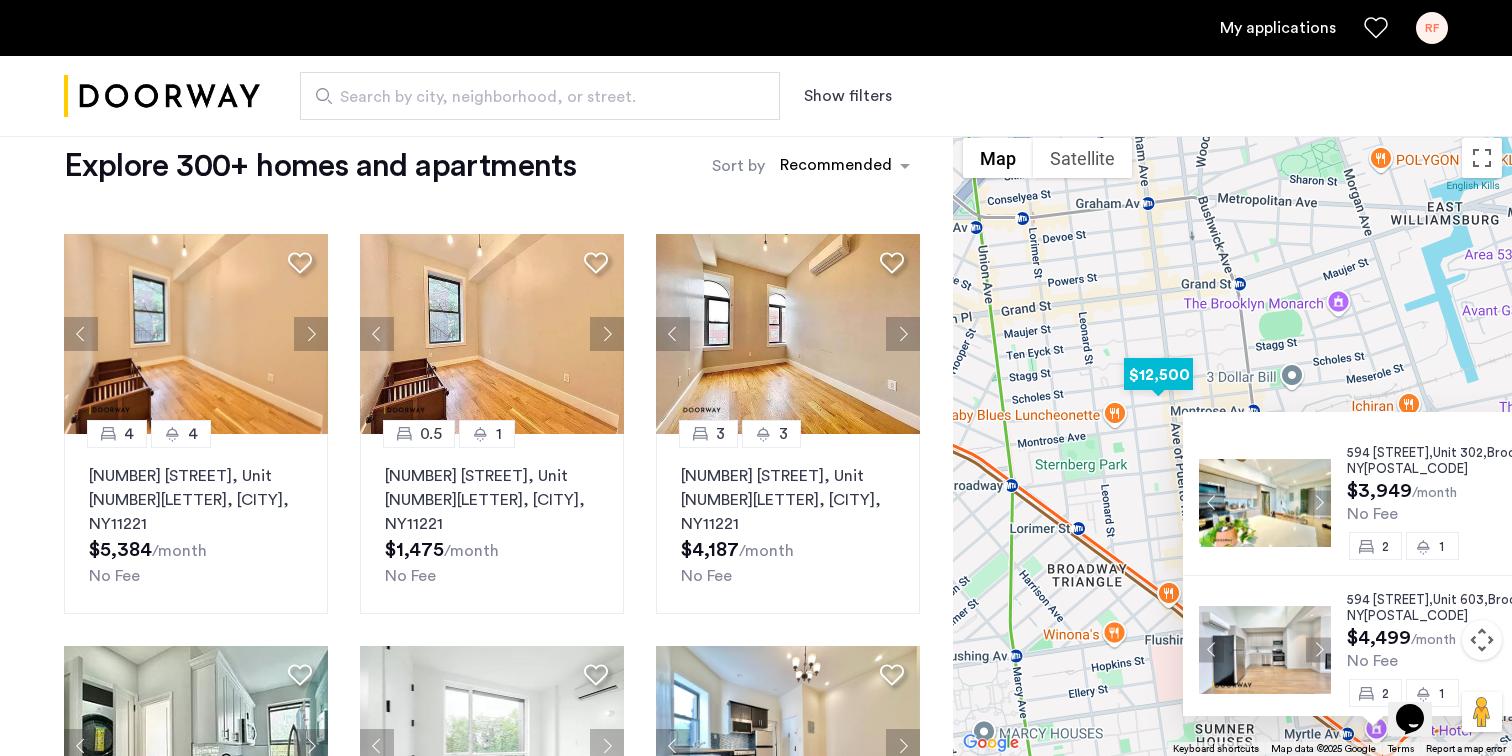 click at bounding box center [1158, 374] 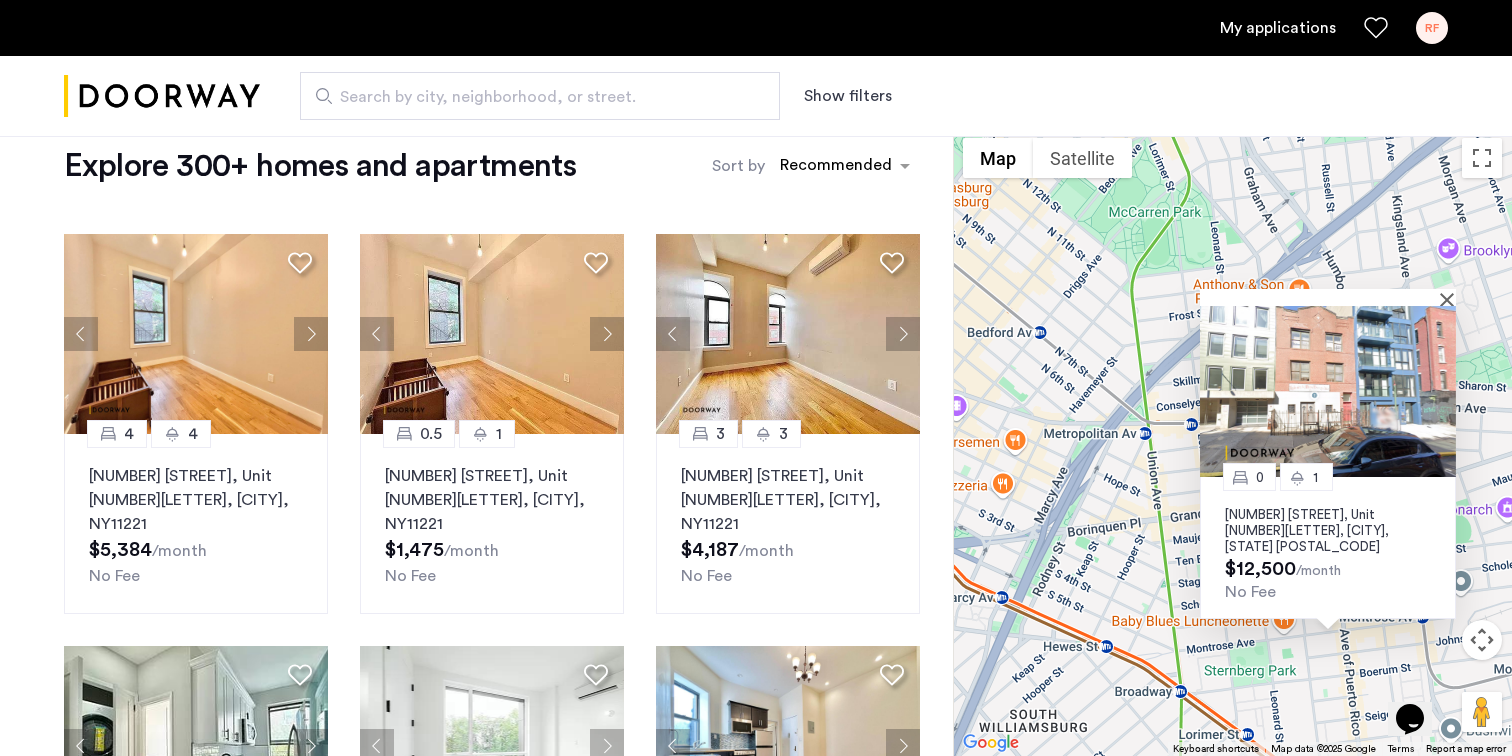 drag, startPoint x: 1065, startPoint y: 428, endPoint x: 1184, endPoint y: 481, distance: 130.26895 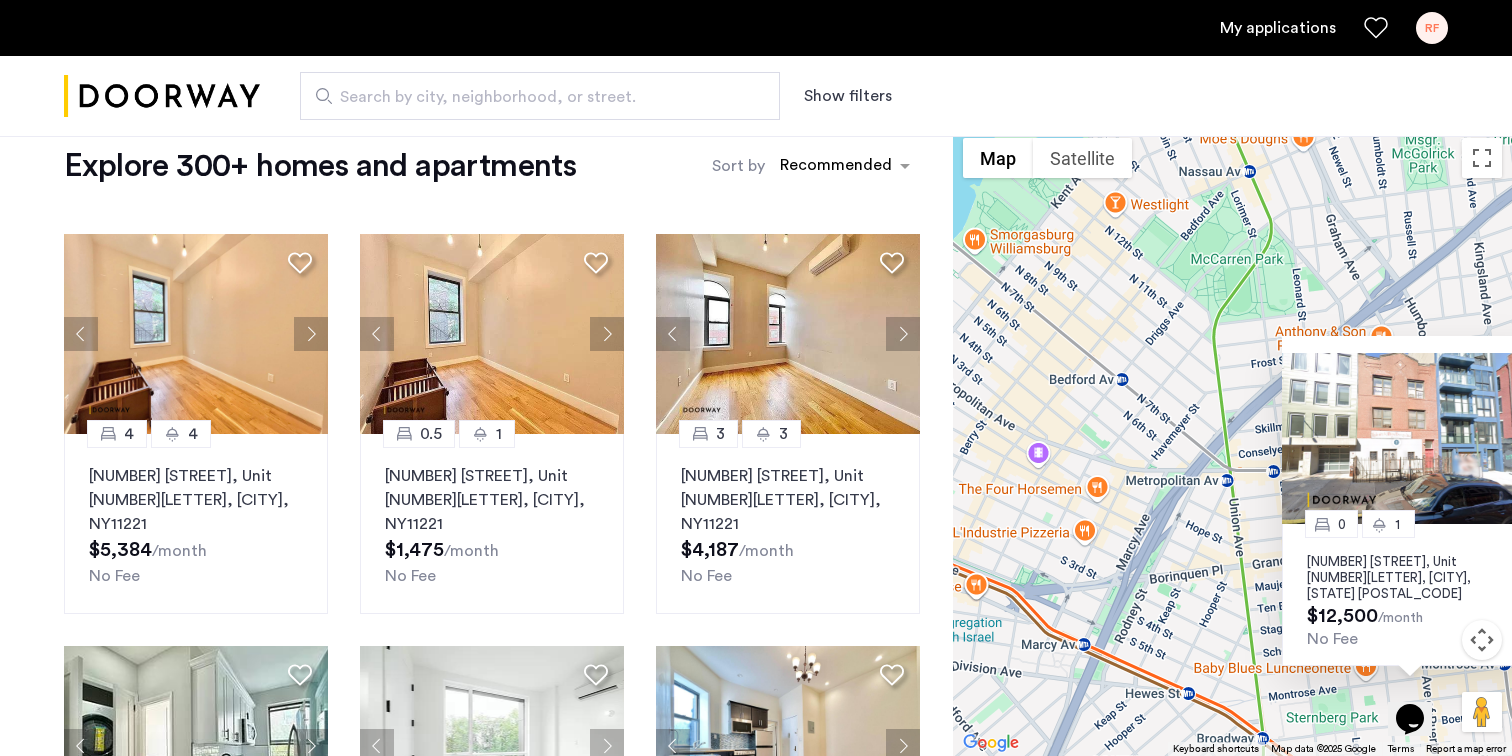 click on "[NUMBER] [NUMBER] [NUMBER] [STREET], Unit [NUMBER][LETTER], [CITY], [STATE] [POSTAL_CODE] $[PRICE] /month No Fee" at bounding box center [1232, 442] 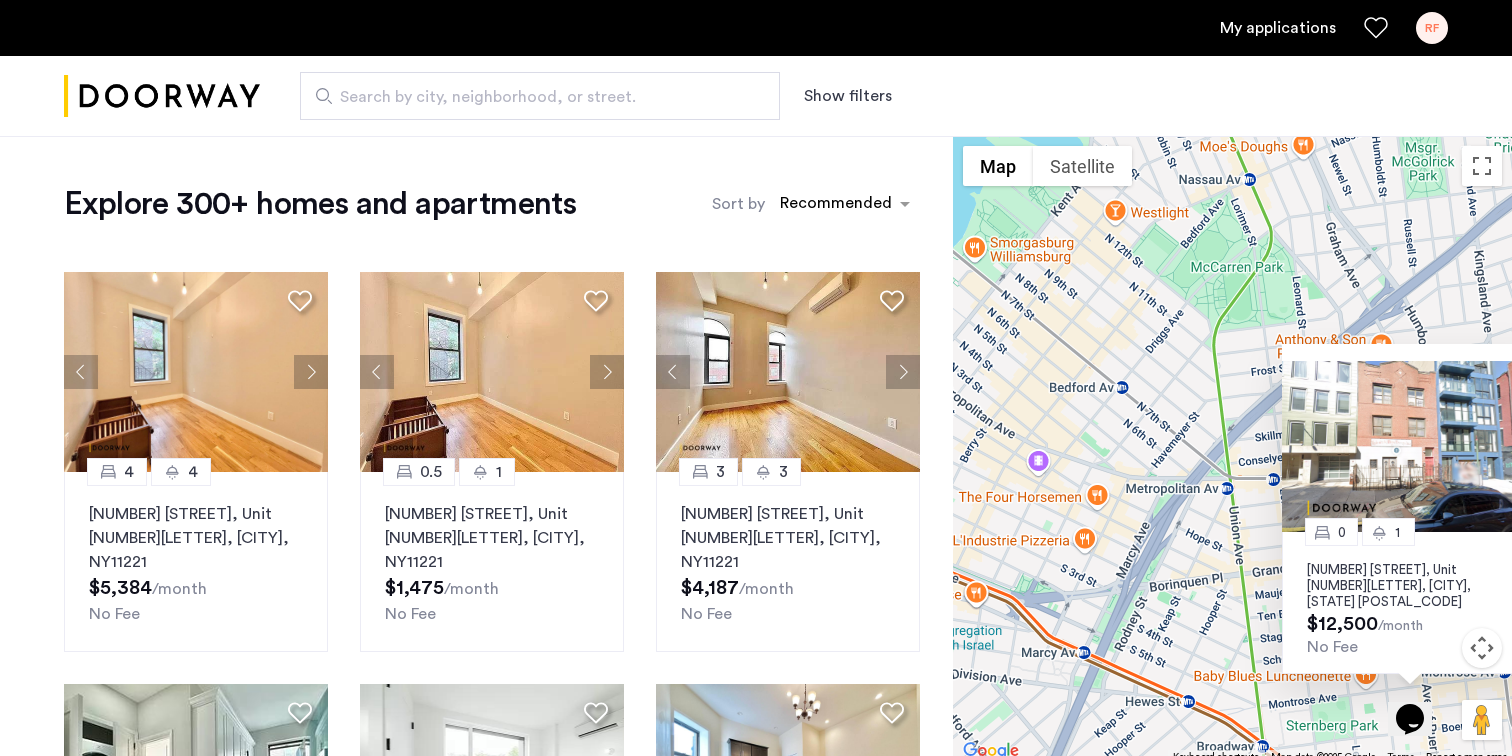 click on "Show filters" at bounding box center (848, 96) 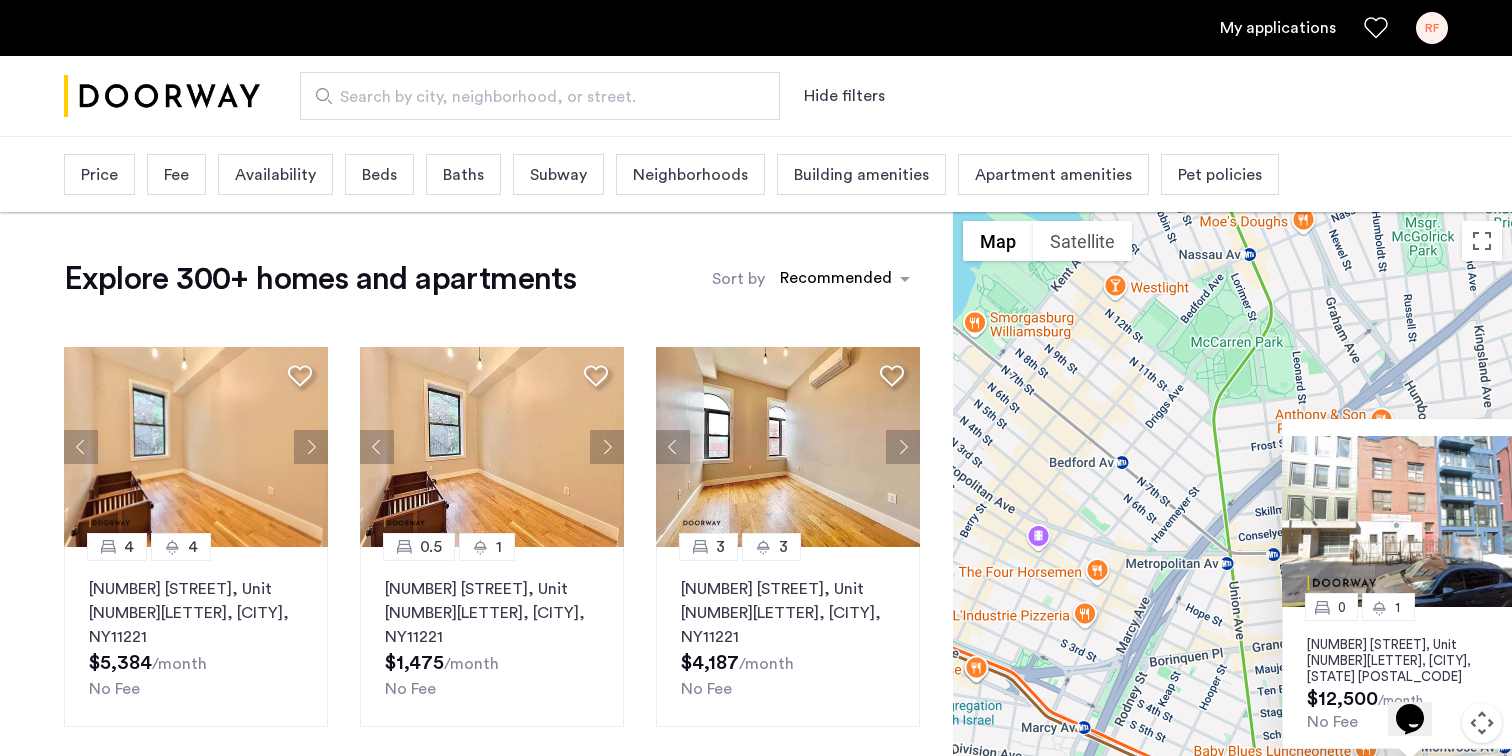 click on "Price" at bounding box center [99, 174] 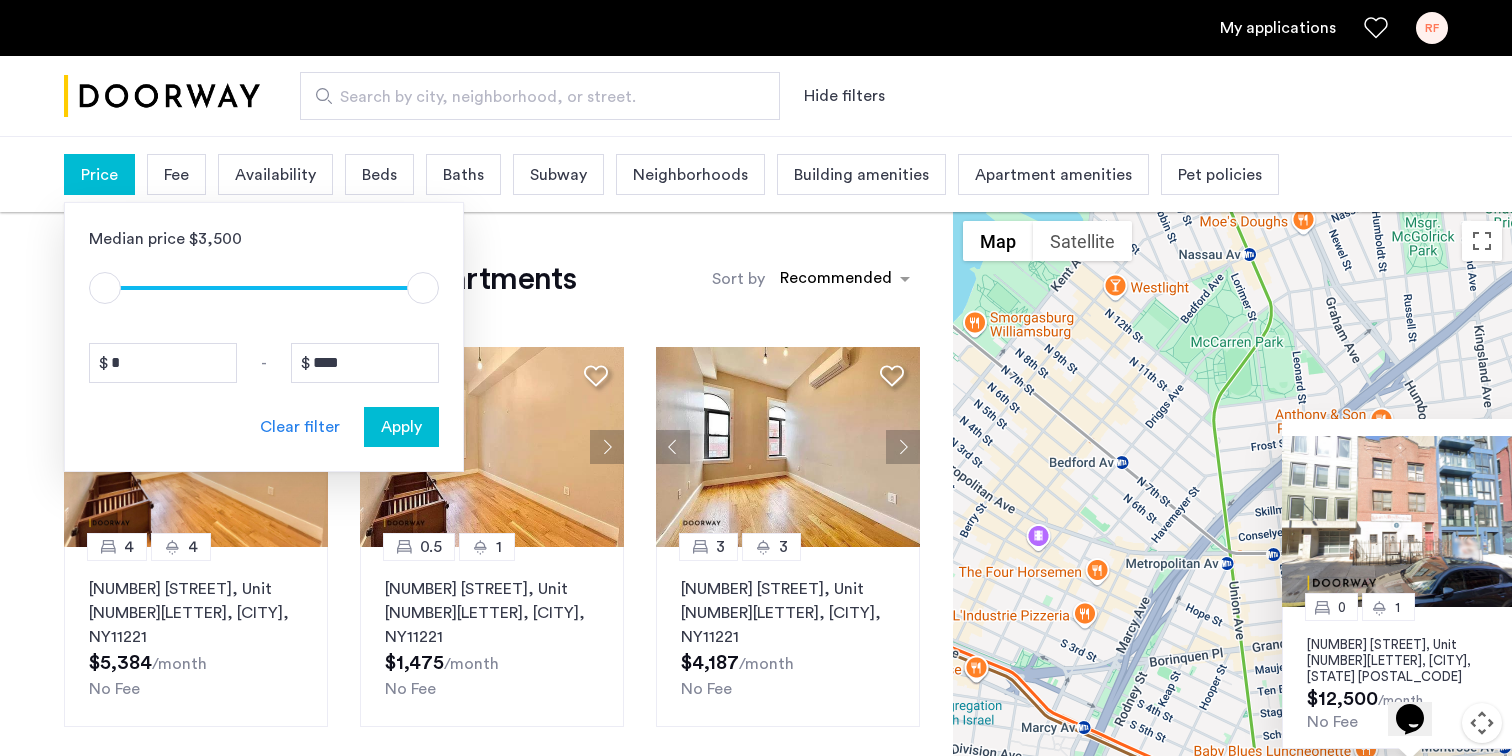 click on "Beds" at bounding box center (379, 174) 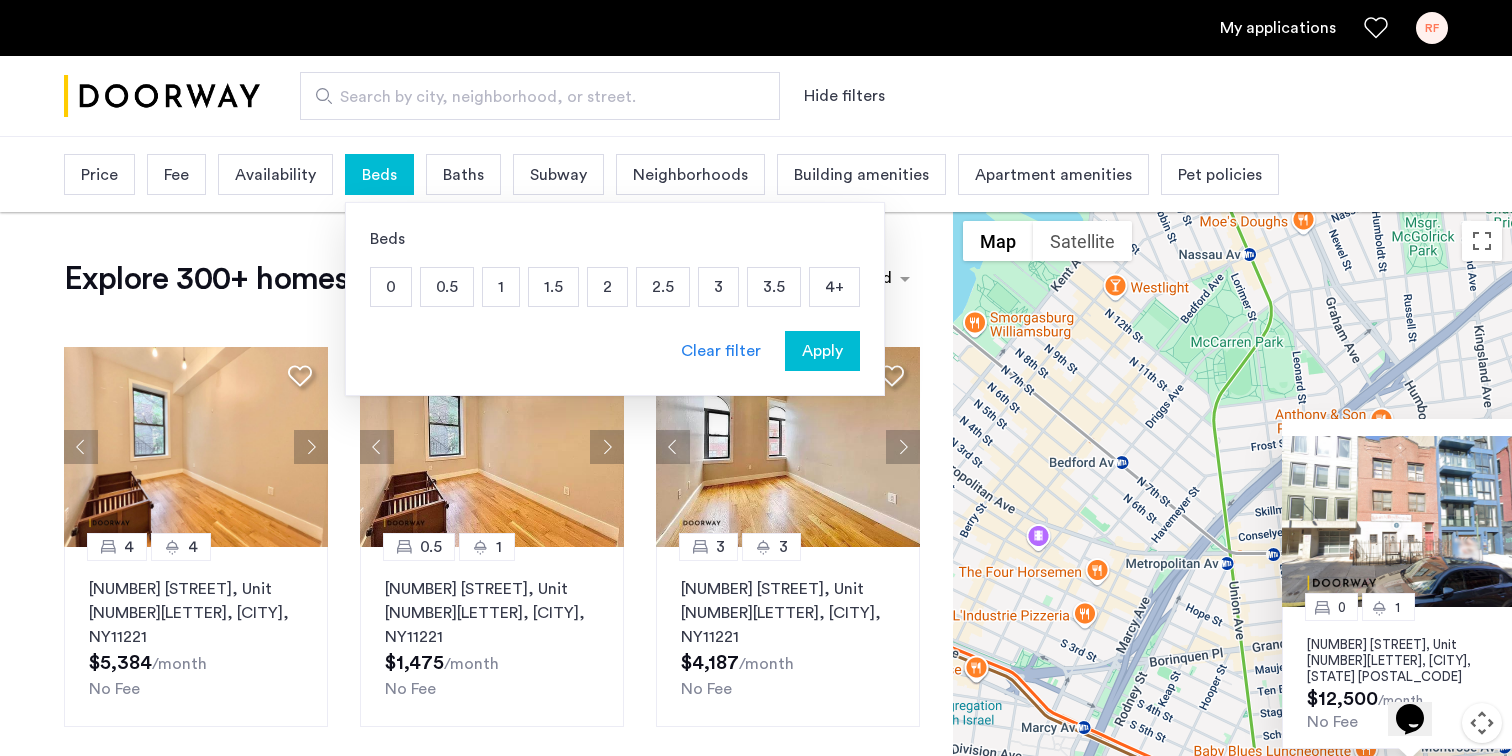 click on "2" at bounding box center [607, 287] 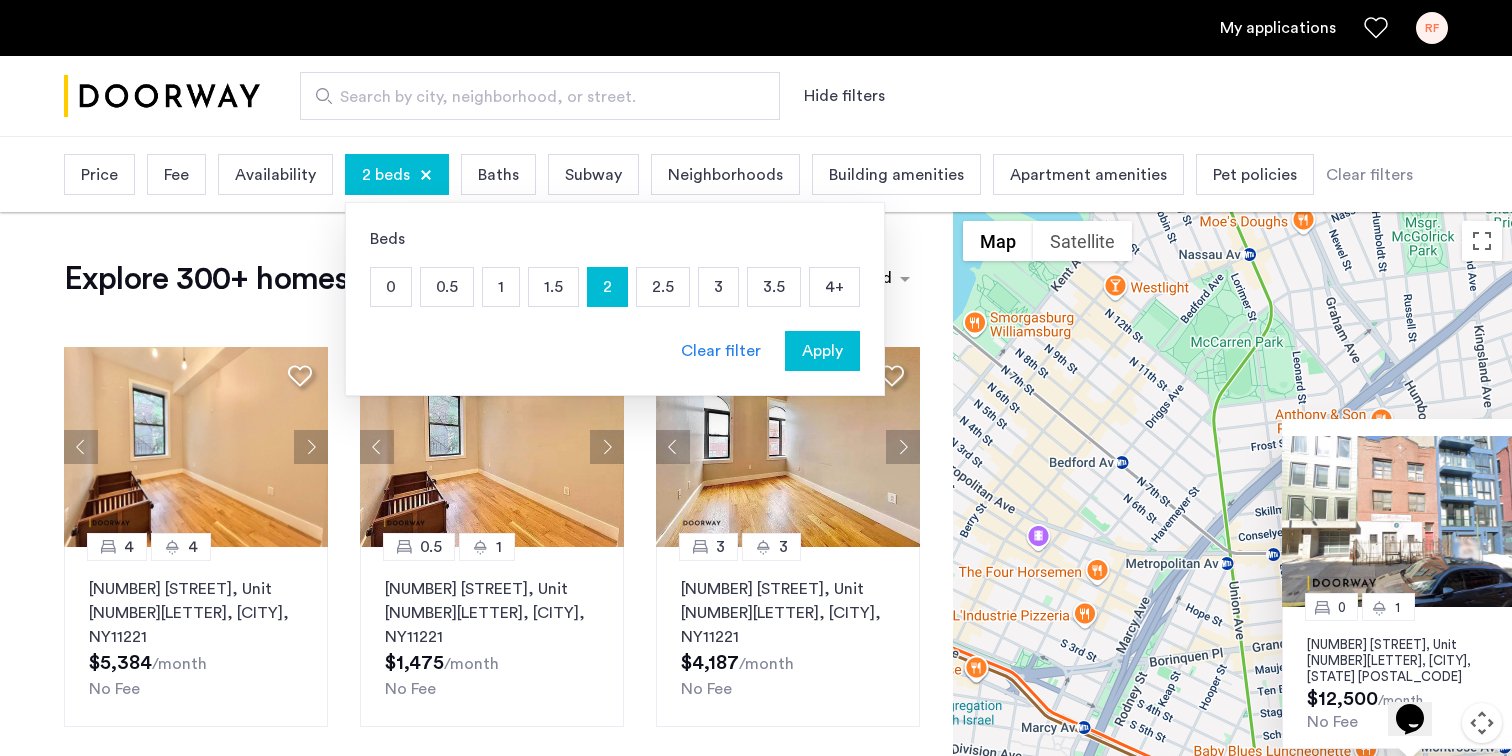 click on "2.5" at bounding box center (663, 287) 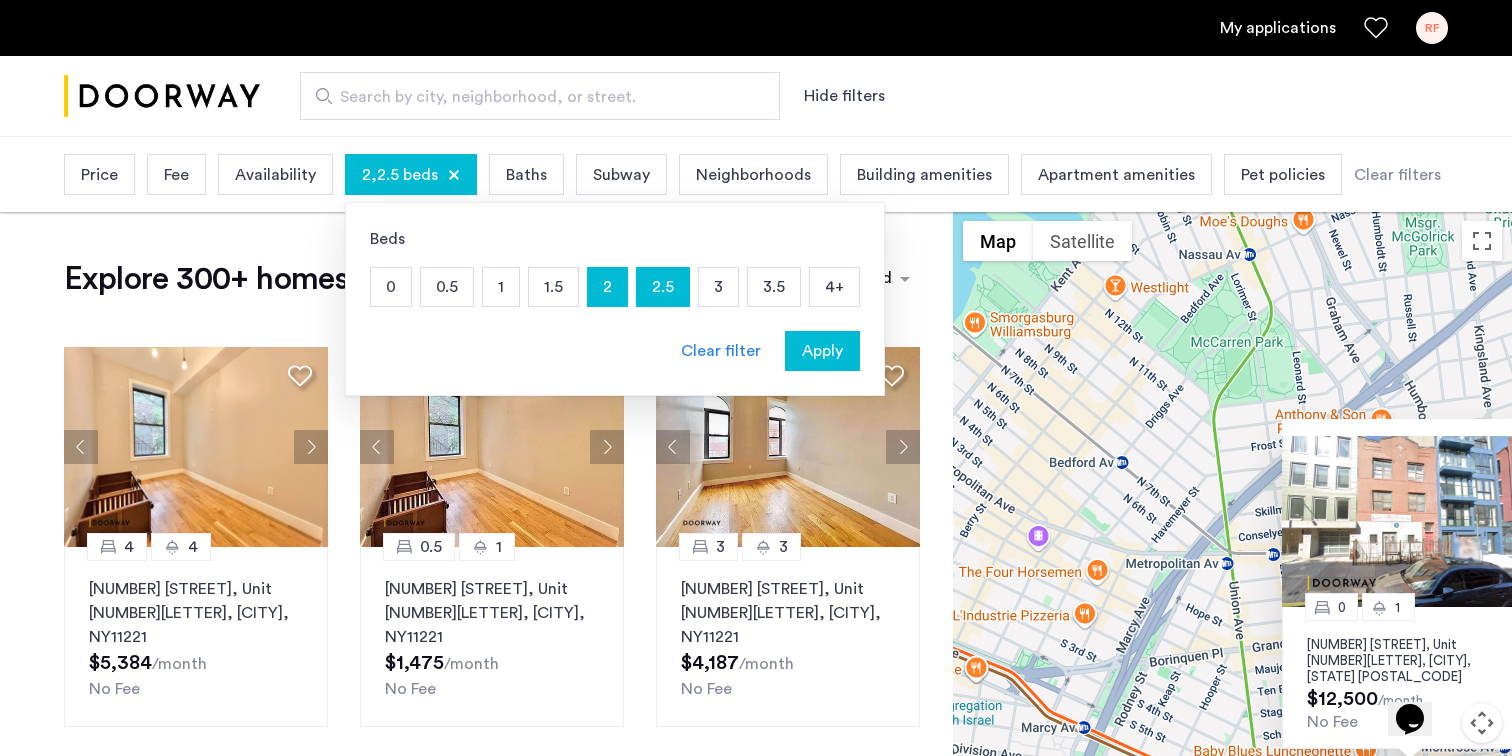 click on "3" at bounding box center (718, 287) 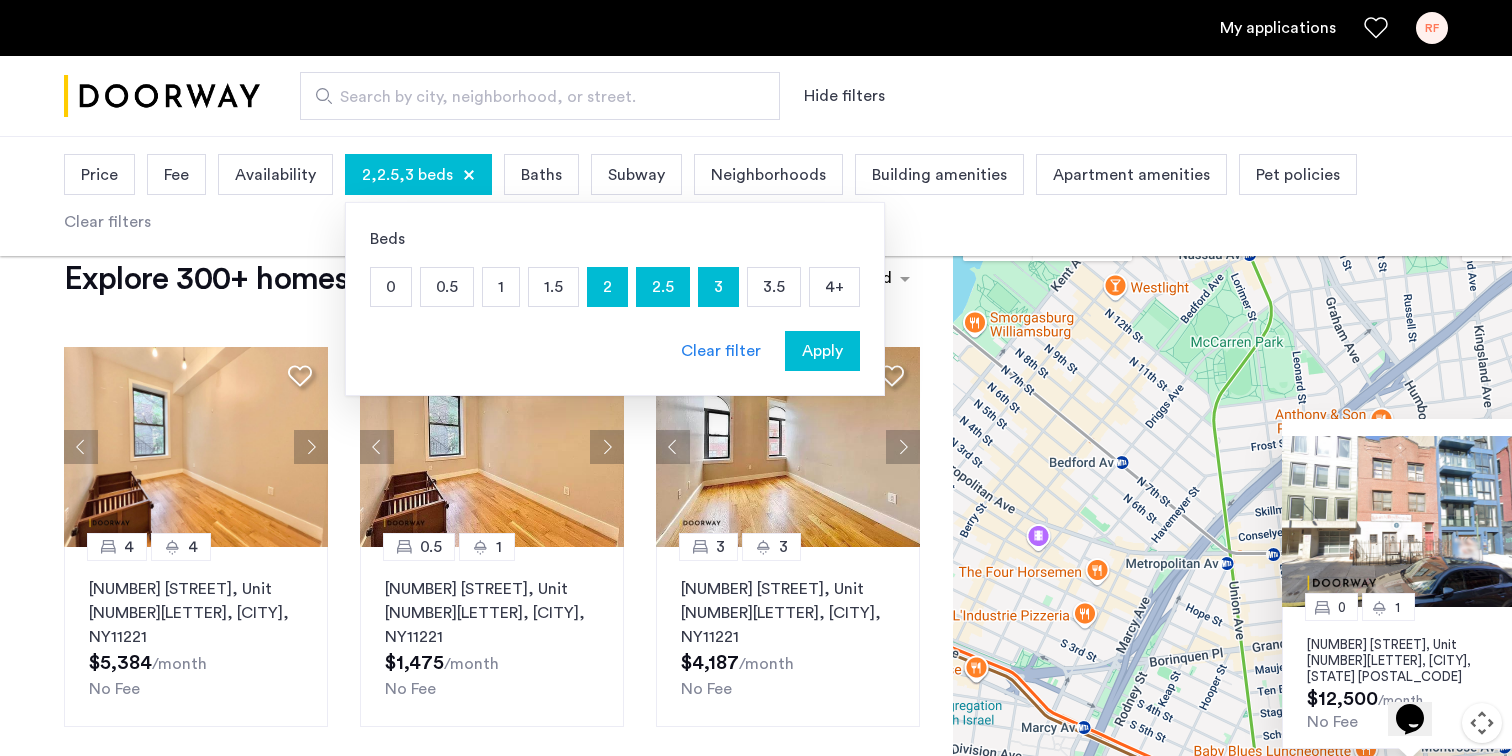 click on "3.5" at bounding box center (774, 287) 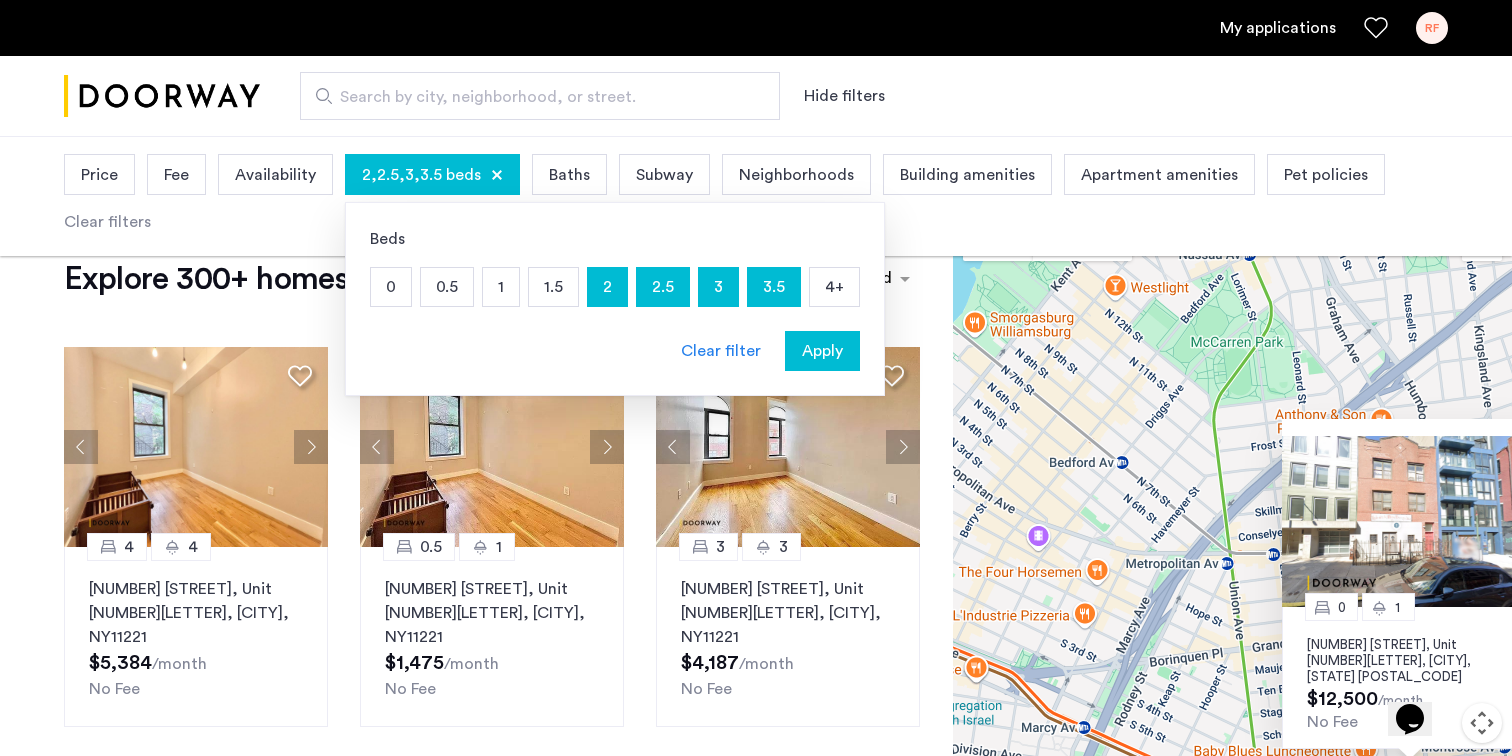 click on "4+" at bounding box center [834, 287] 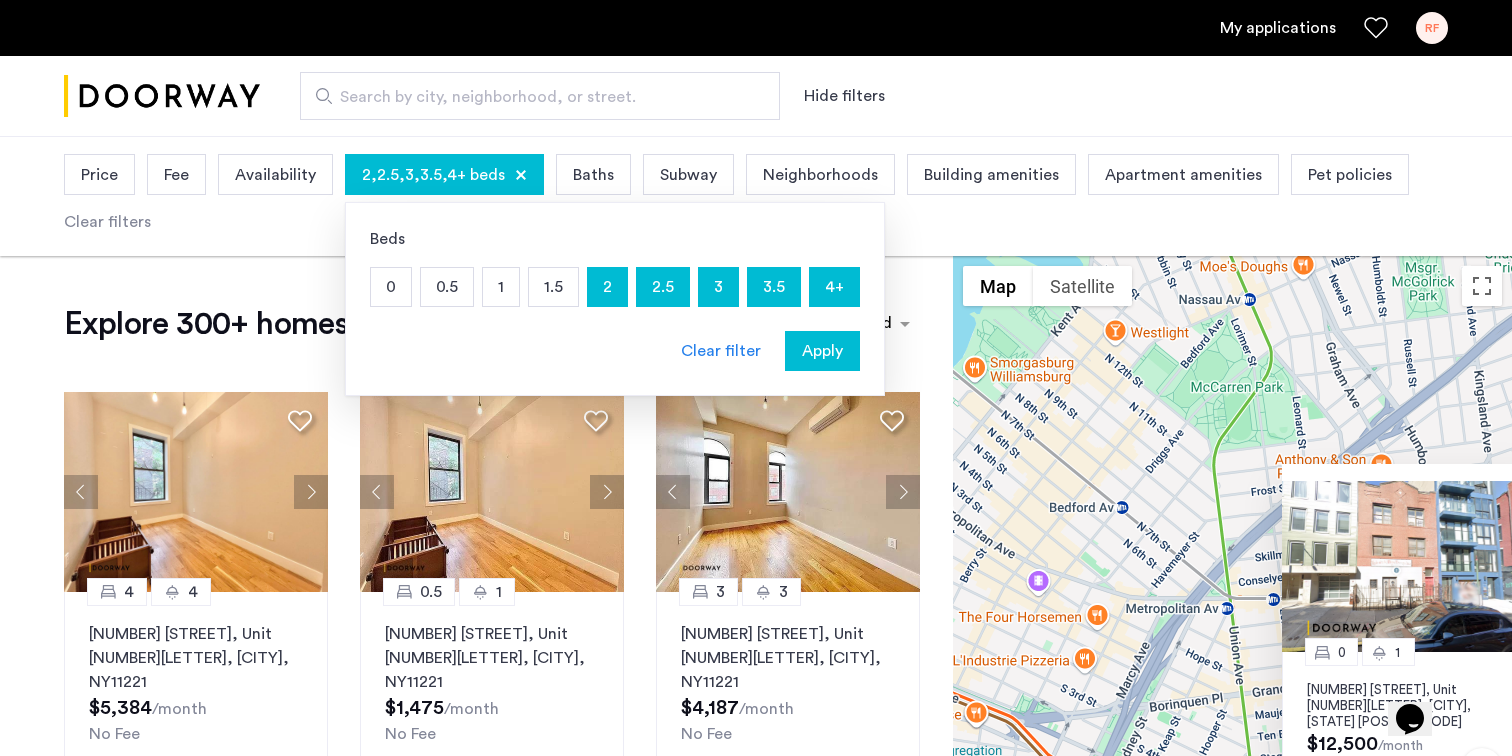click on "Apply" at bounding box center (822, 351) 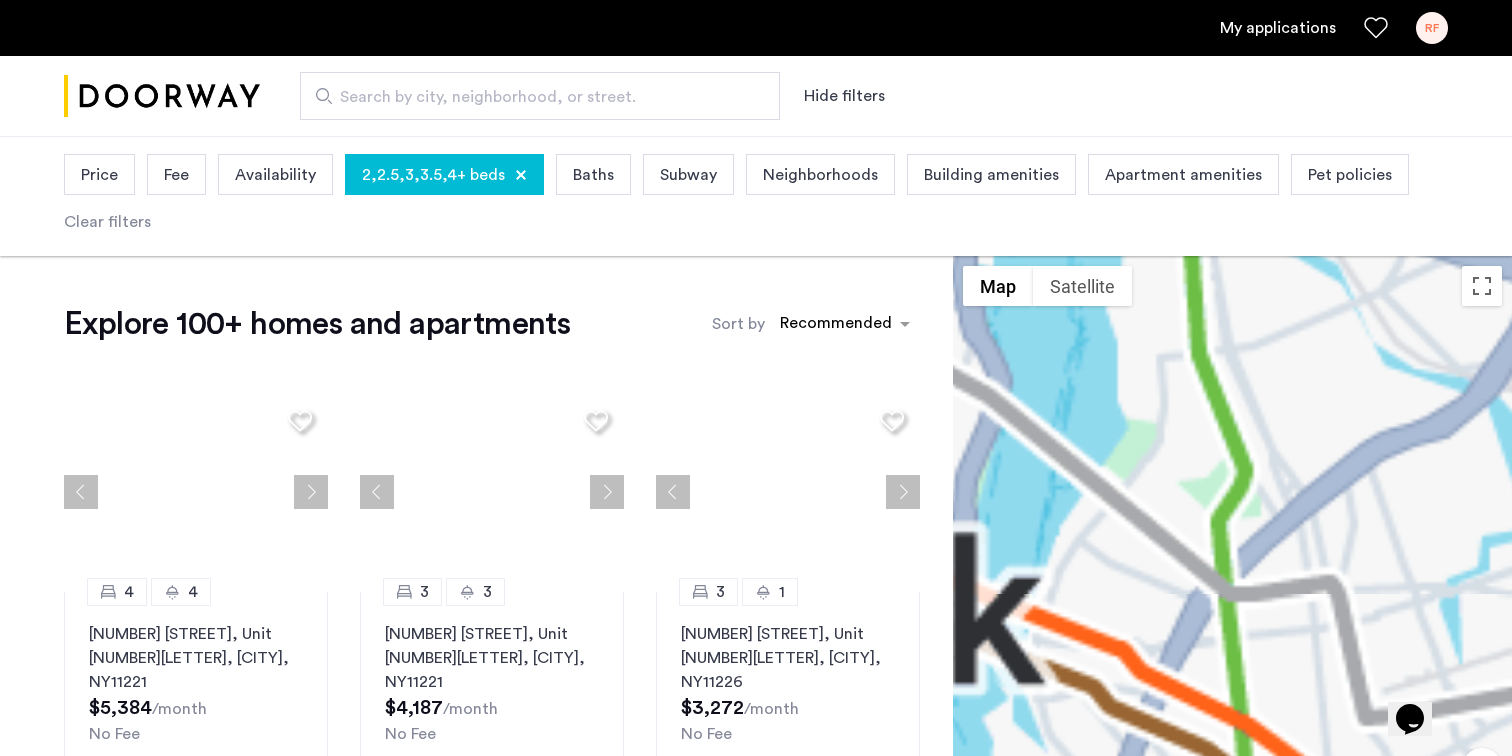 click on "Baths" at bounding box center [593, 175] 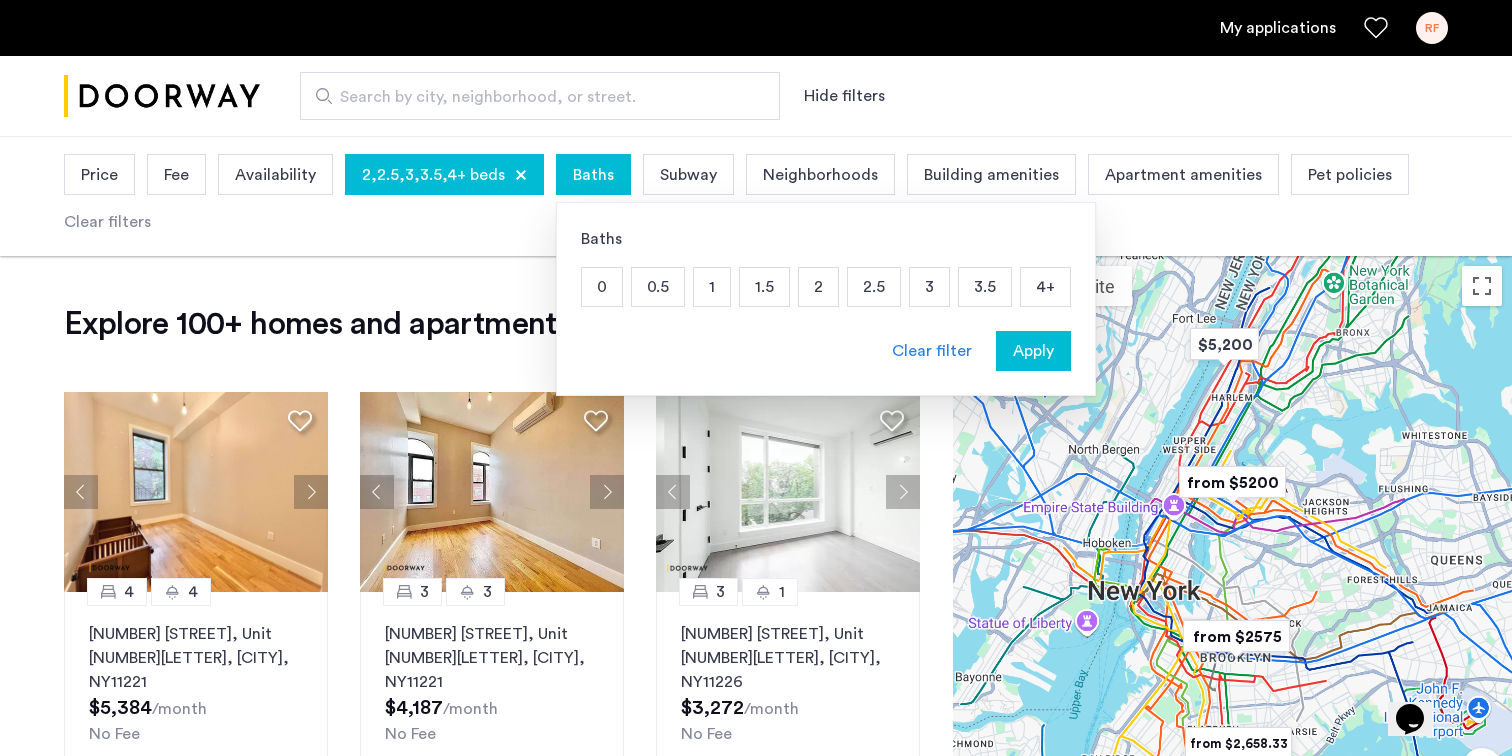 click on "1.5" at bounding box center [764, 287] 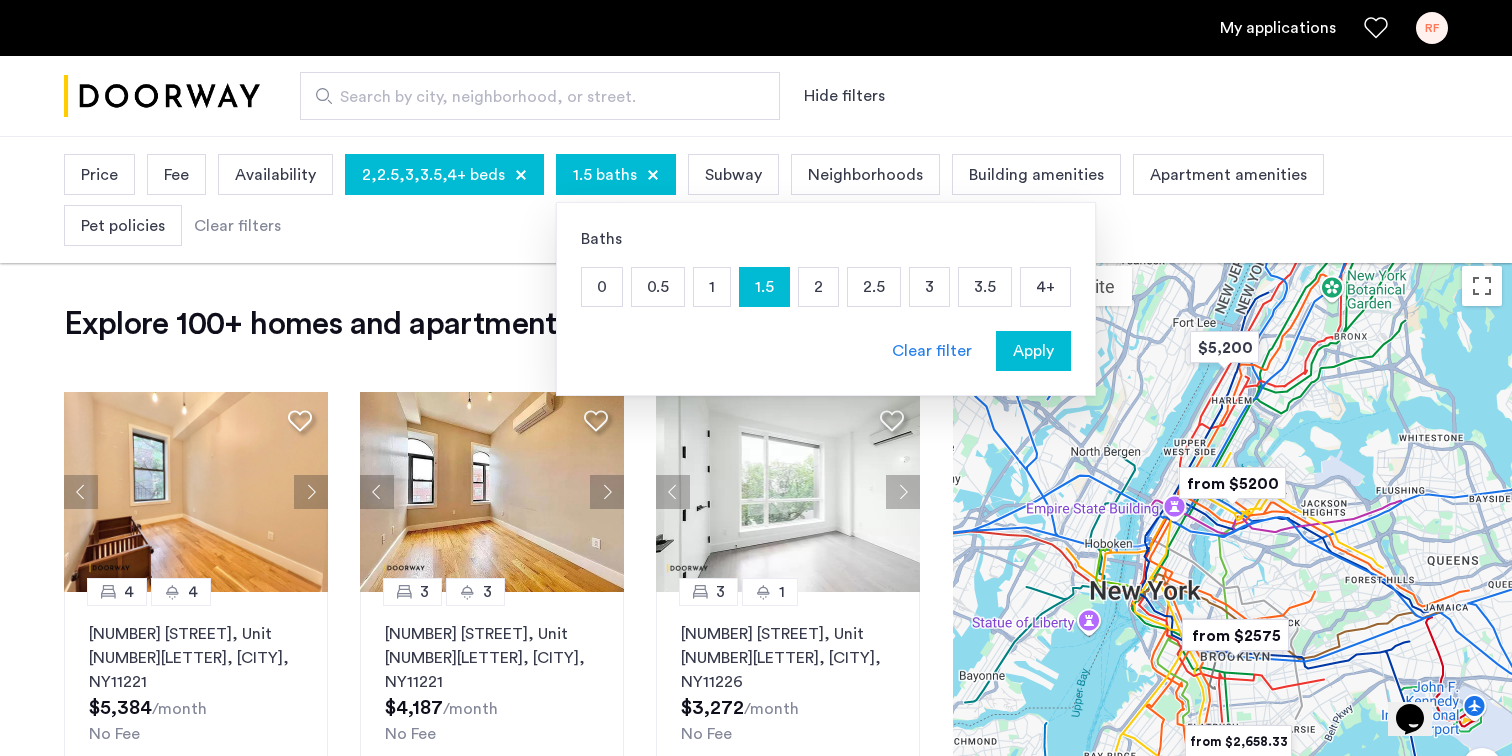 click on "2" at bounding box center [818, 287] 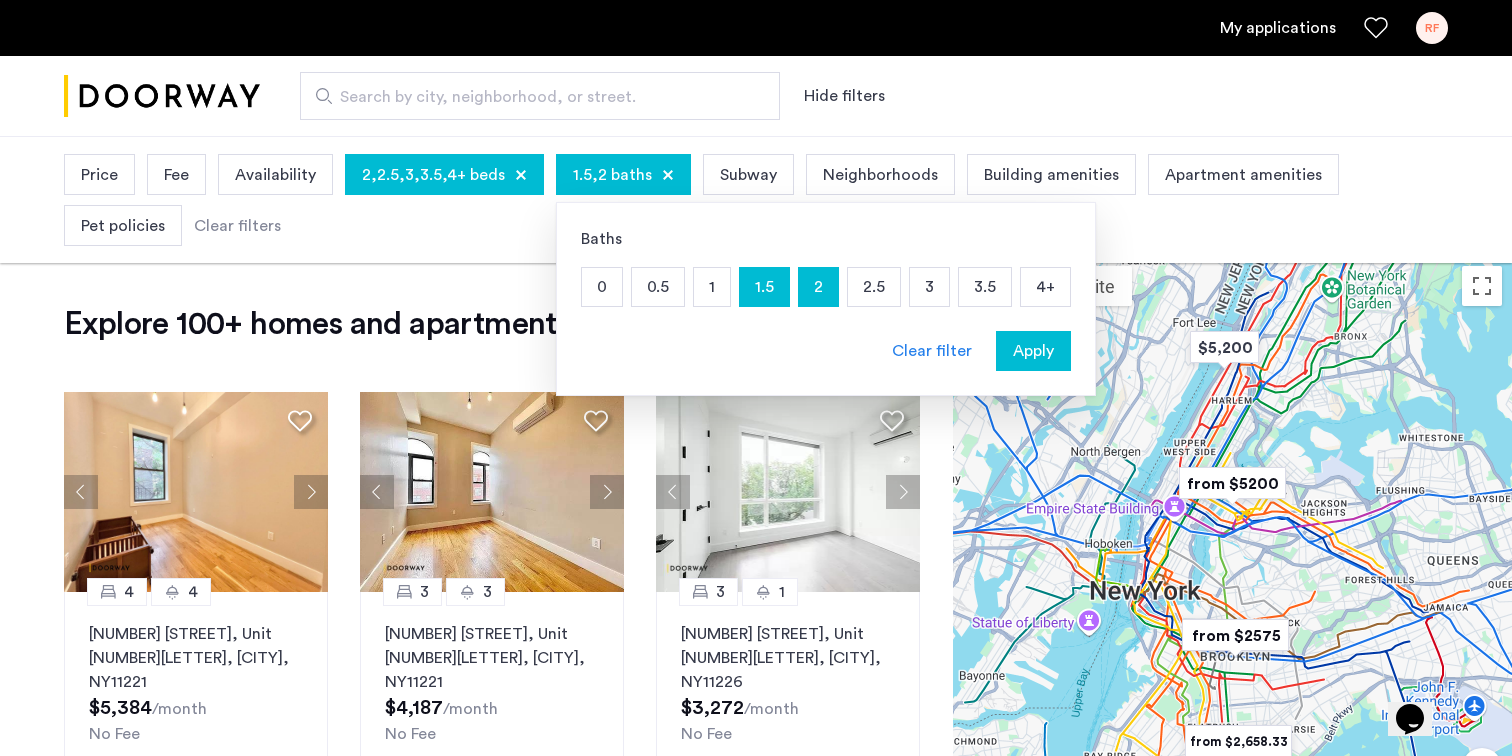 click on "2.5" at bounding box center (874, 287) 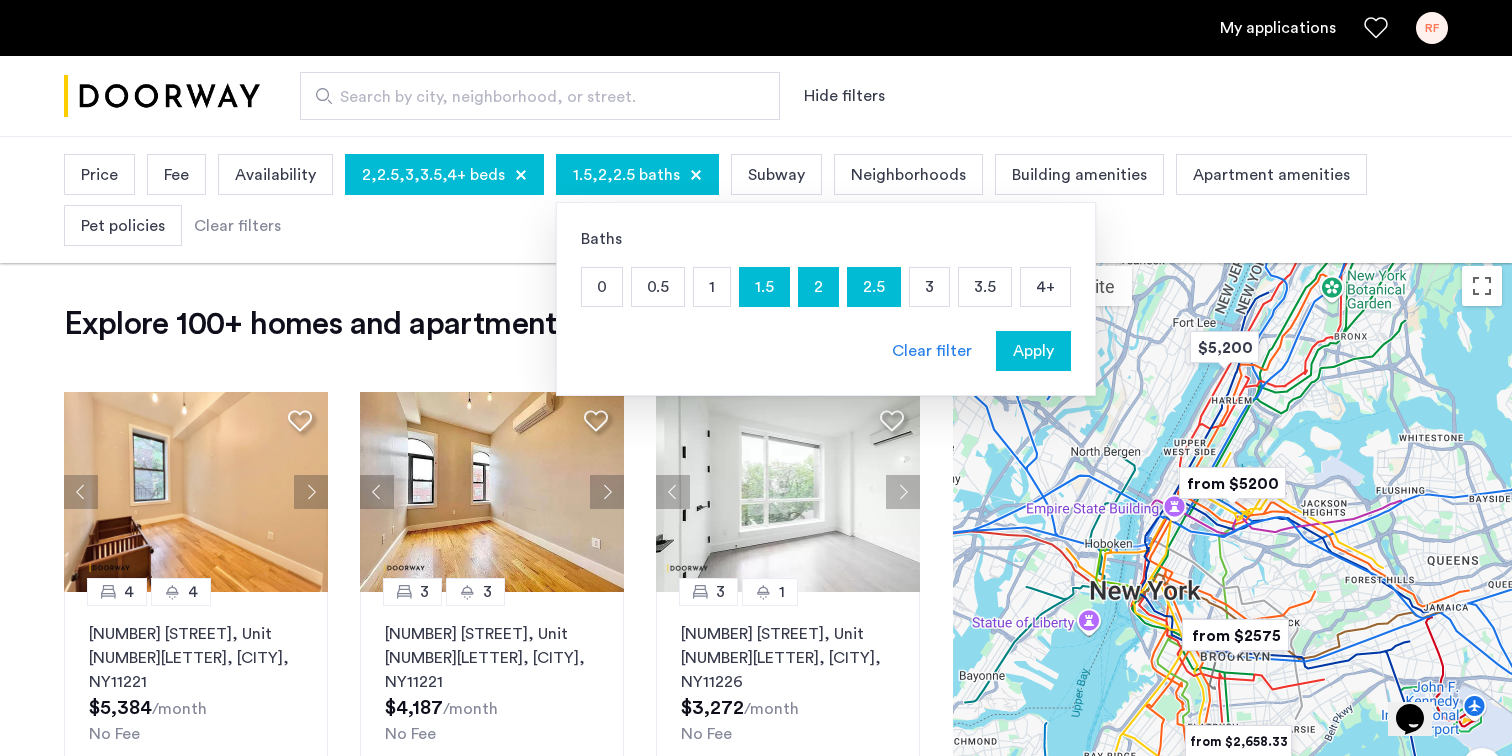 click on "3" at bounding box center [929, 287] 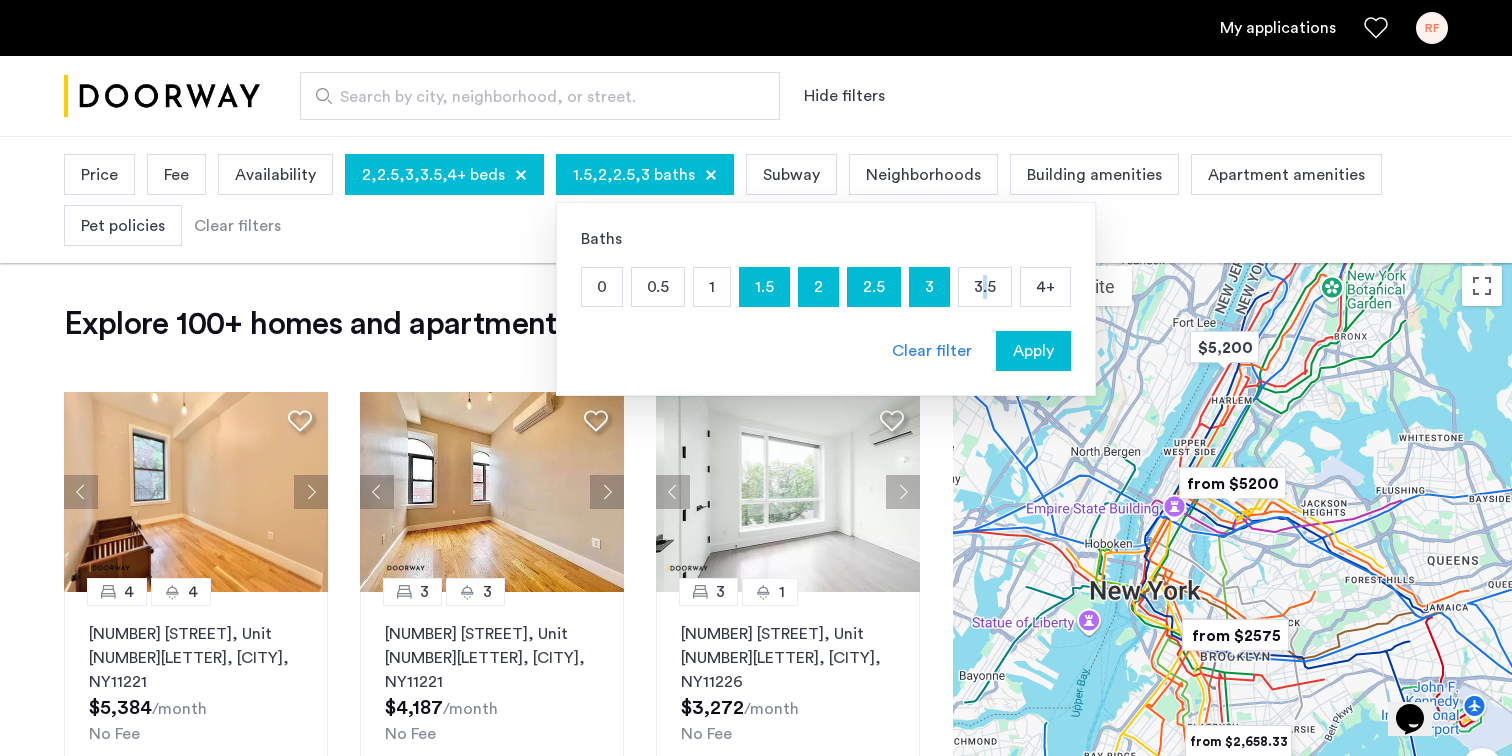 click on "3.5" at bounding box center [985, 287] 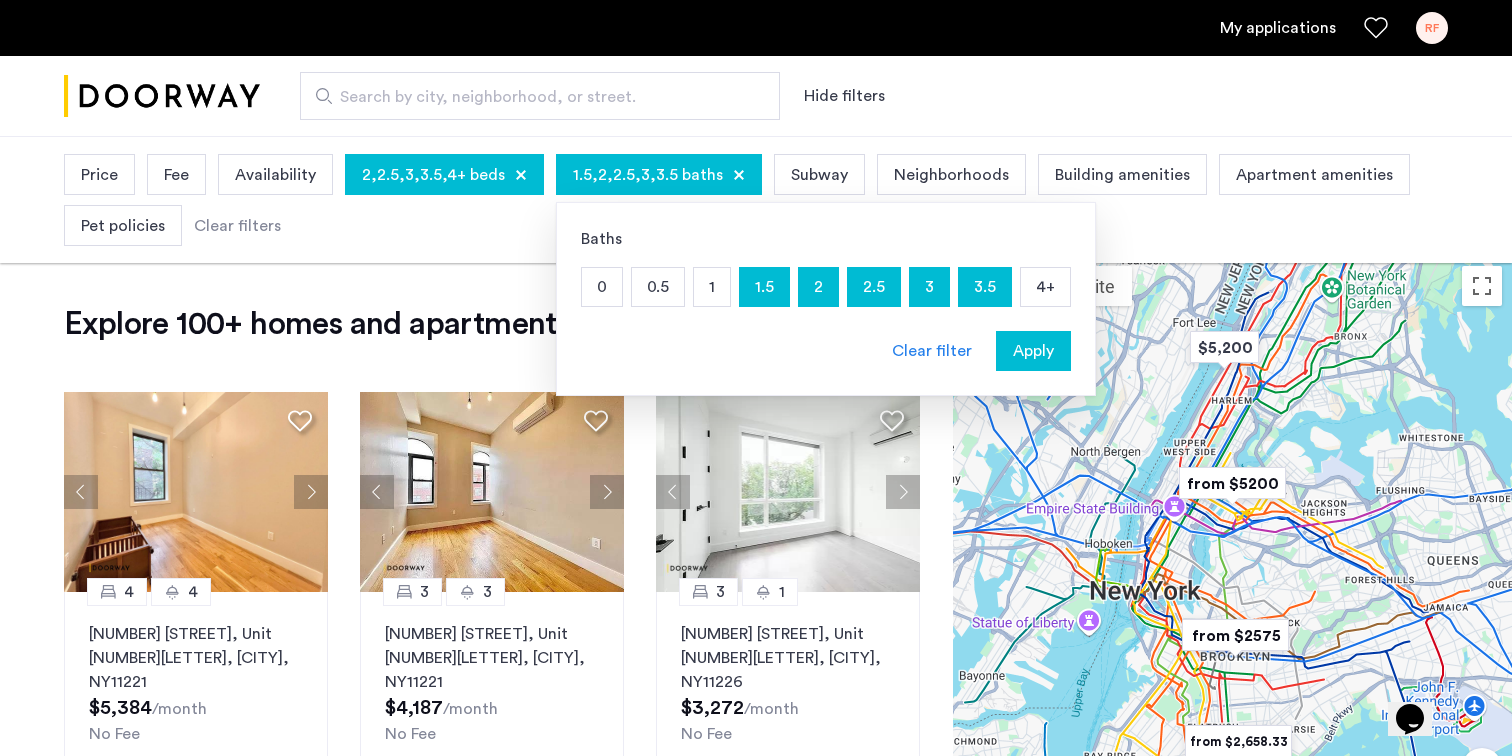 click on "4+" at bounding box center (1045, 287) 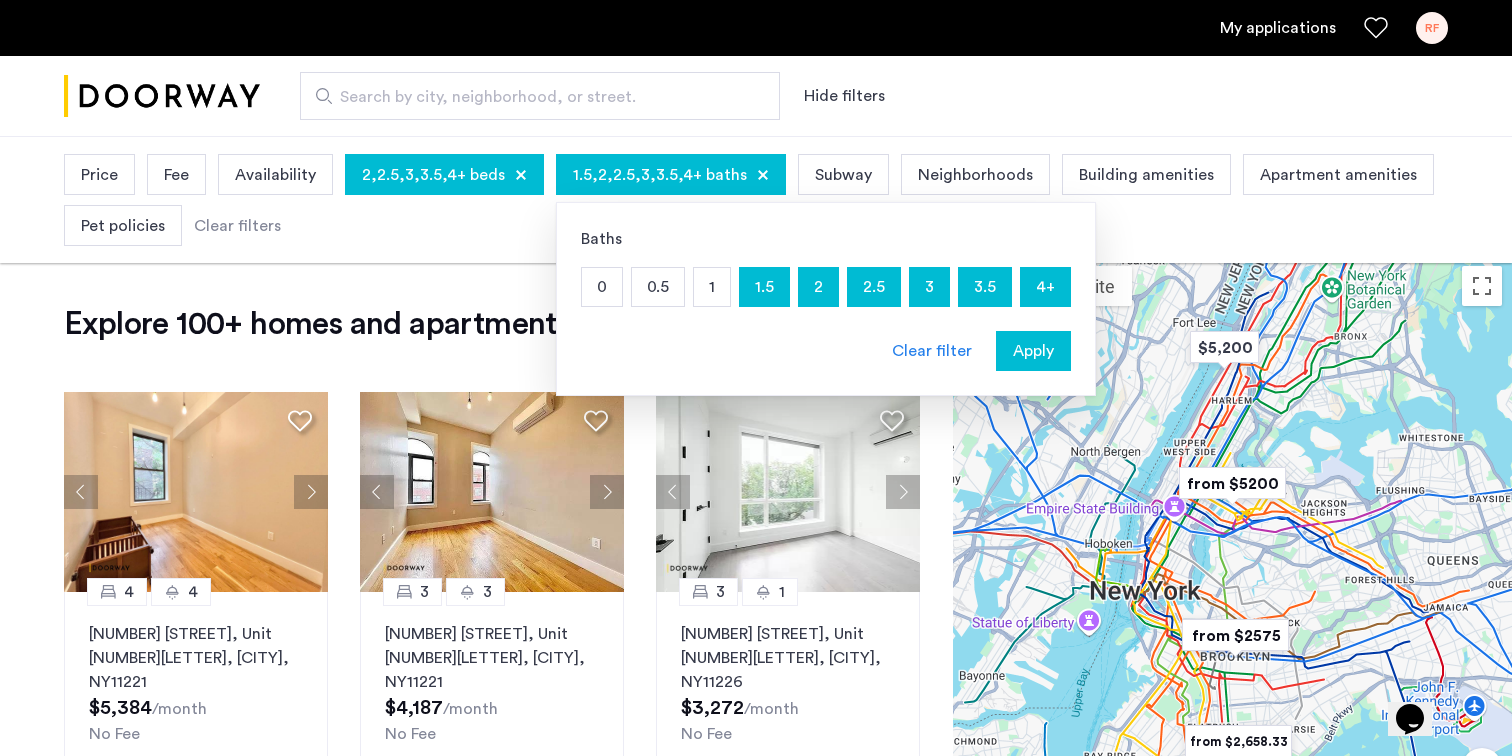click on "Apply" at bounding box center (1033, 351) 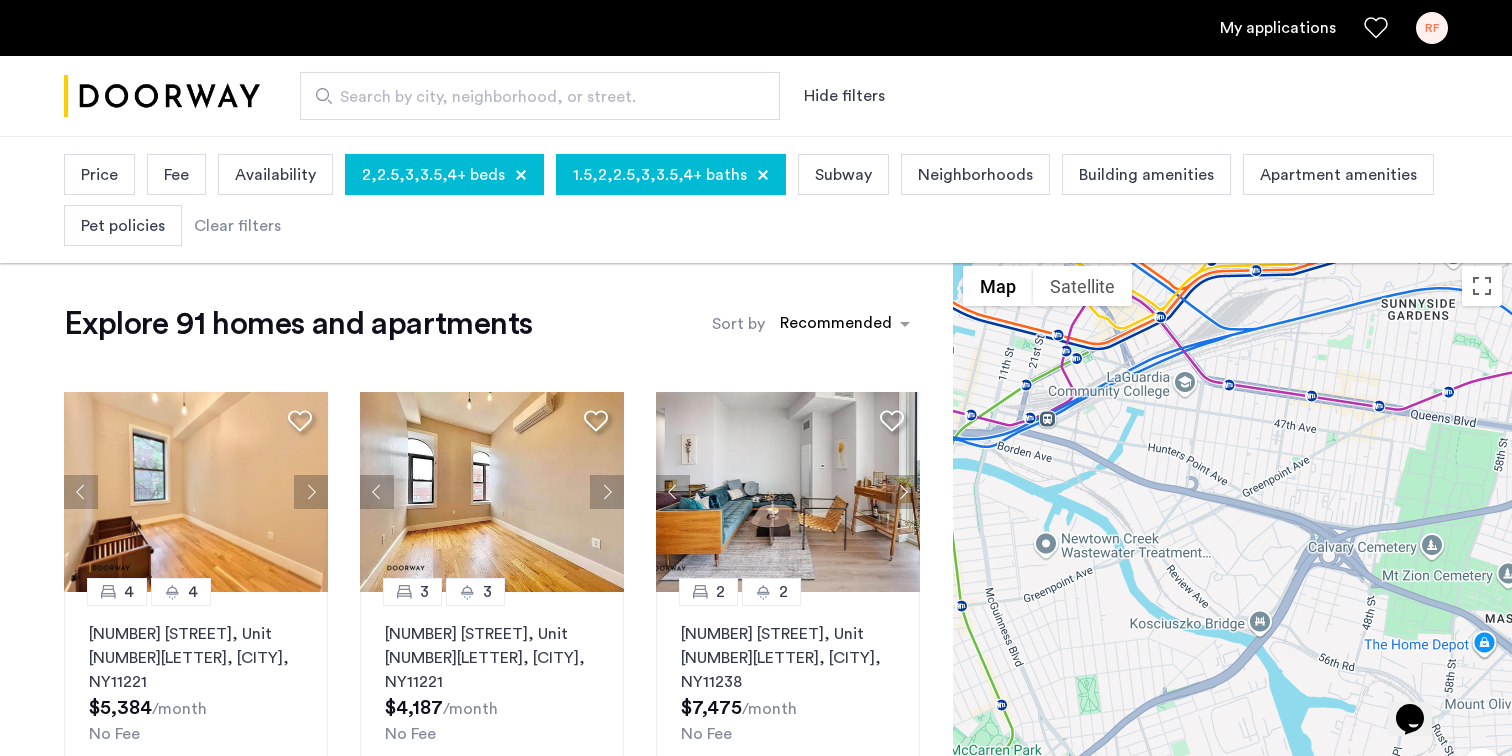 drag, startPoint x: 1270, startPoint y: 445, endPoint x: 1378, endPoint y: 389, distance: 121.65525 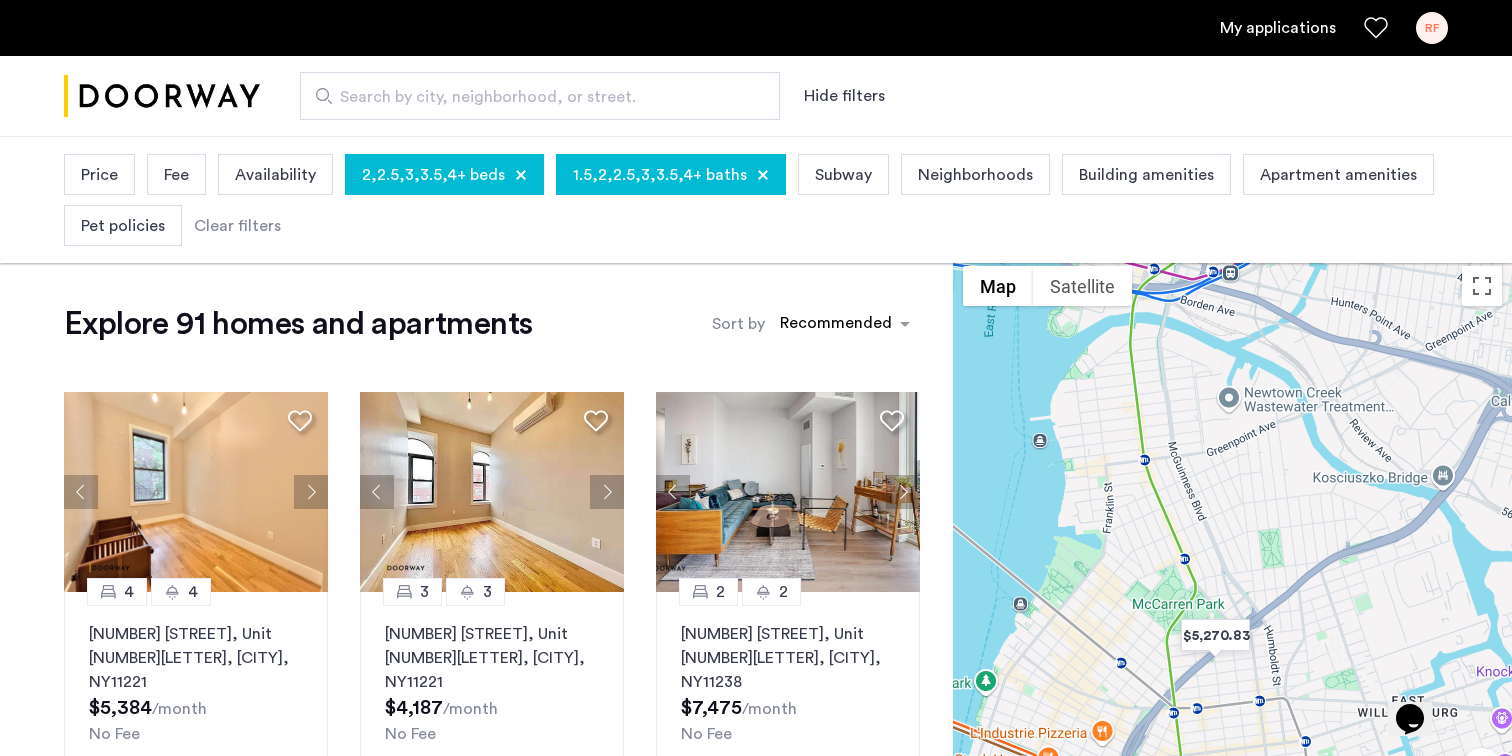drag, startPoint x: 1206, startPoint y: 501, endPoint x: 1219, endPoint y: 390, distance: 111.75867 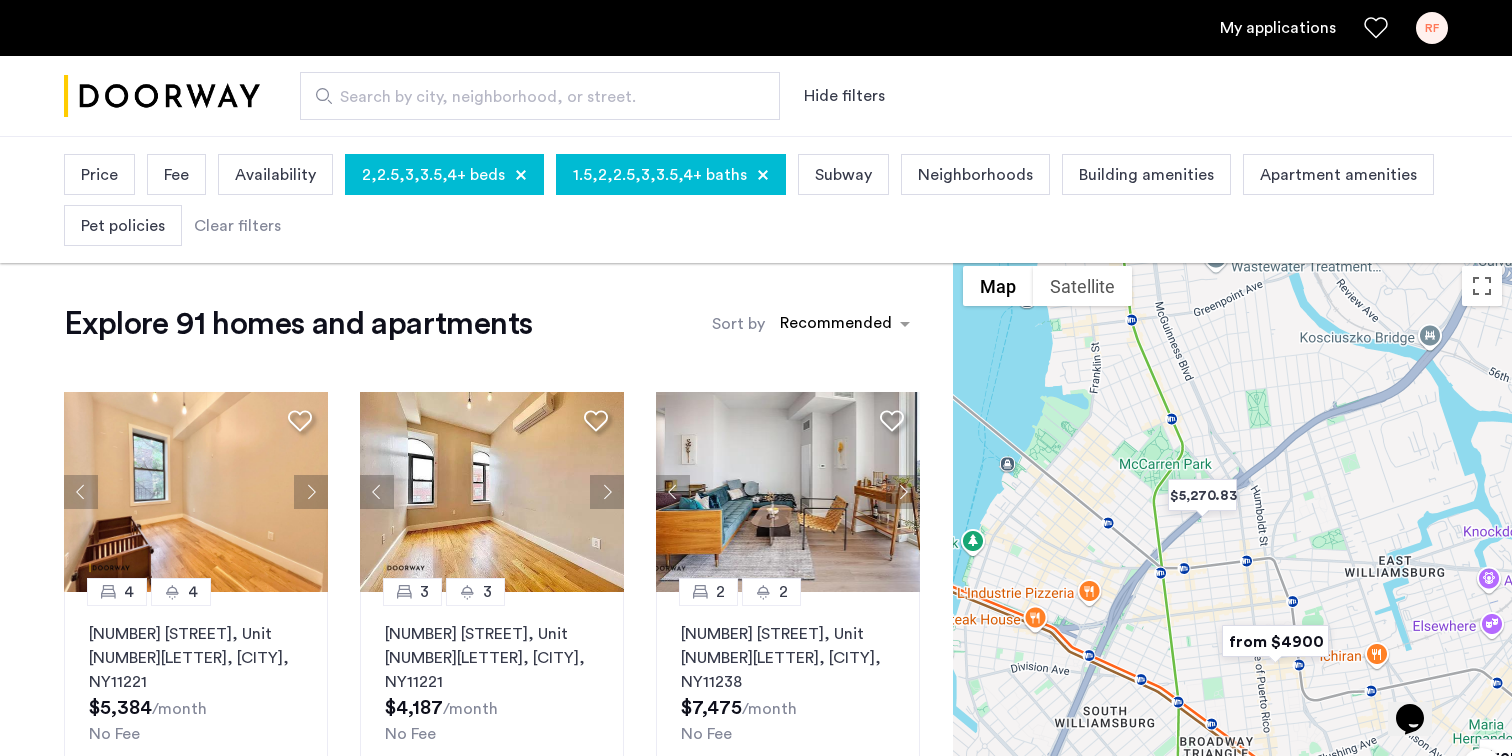 drag, startPoint x: 1246, startPoint y: 537, endPoint x: 1222, endPoint y: 420, distance: 119.43617 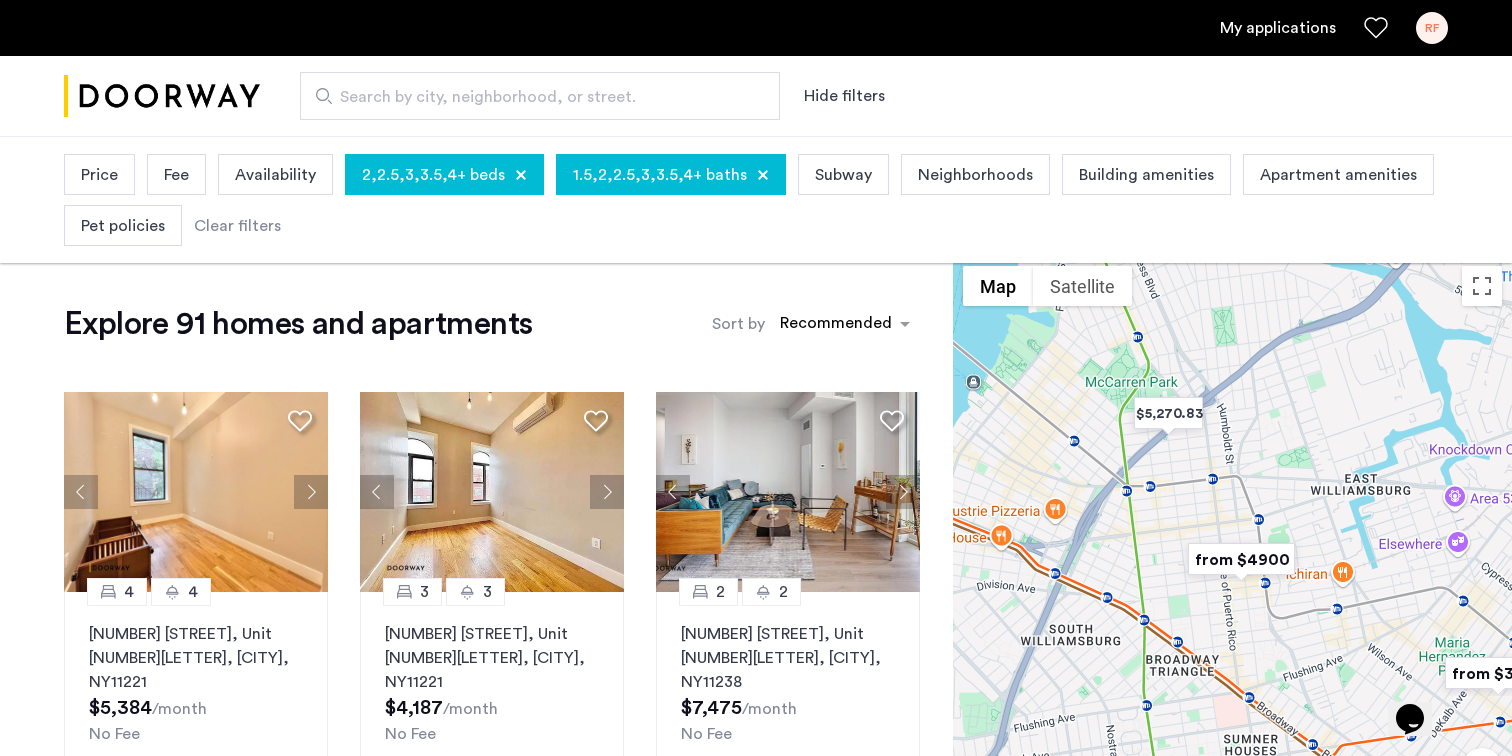 click at bounding box center [1241, 559] 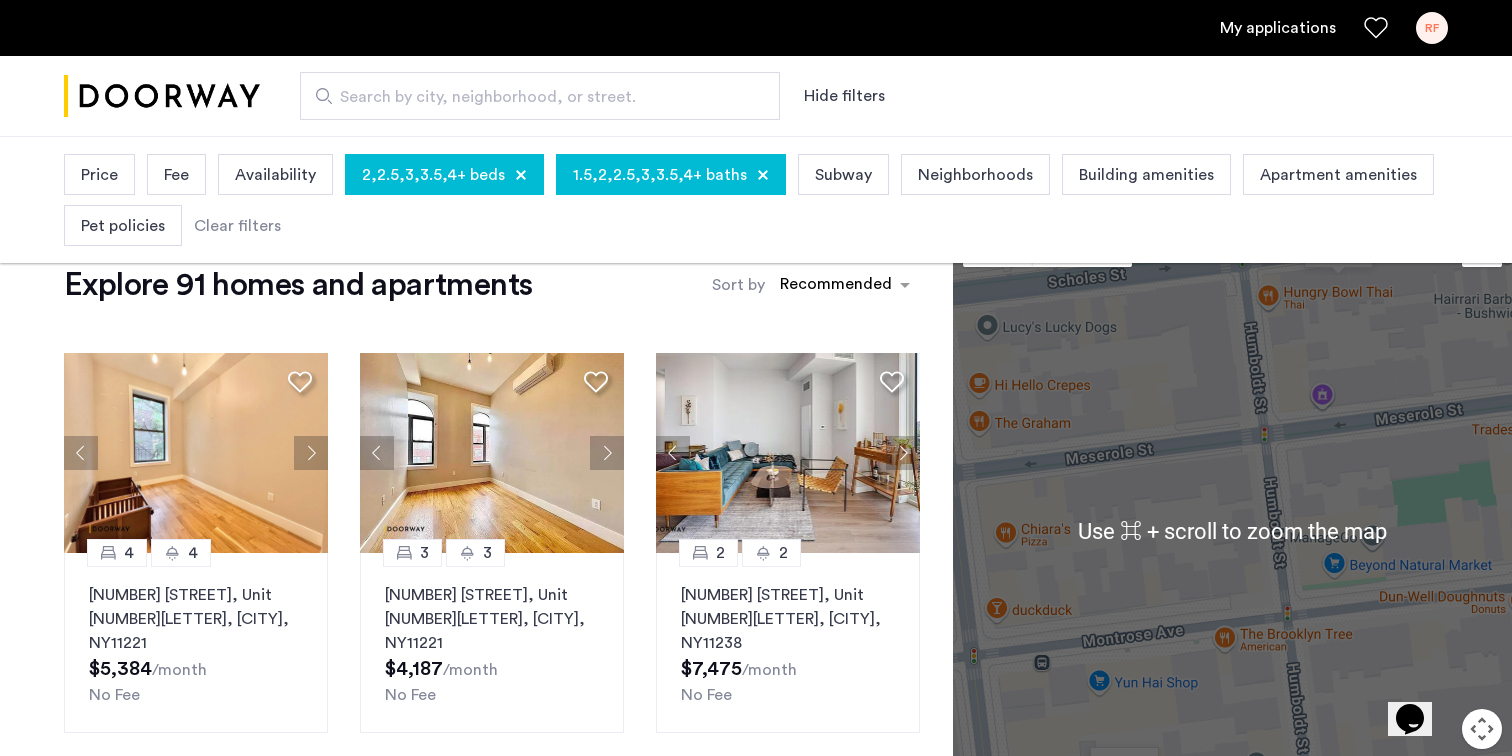 scroll, scrollTop: 49, scrollLeft: 0, axis: vertical 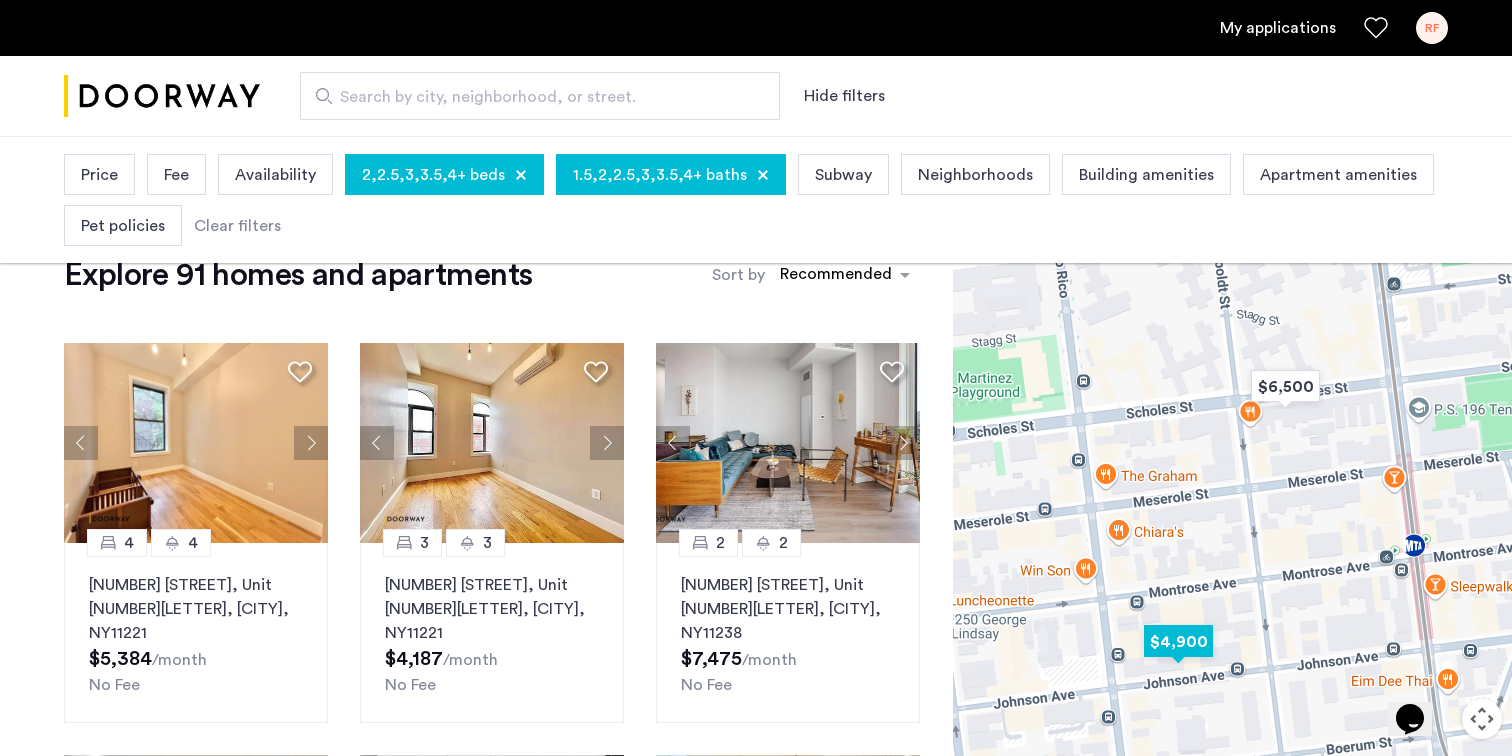 click at bounding box center [1178, 641] 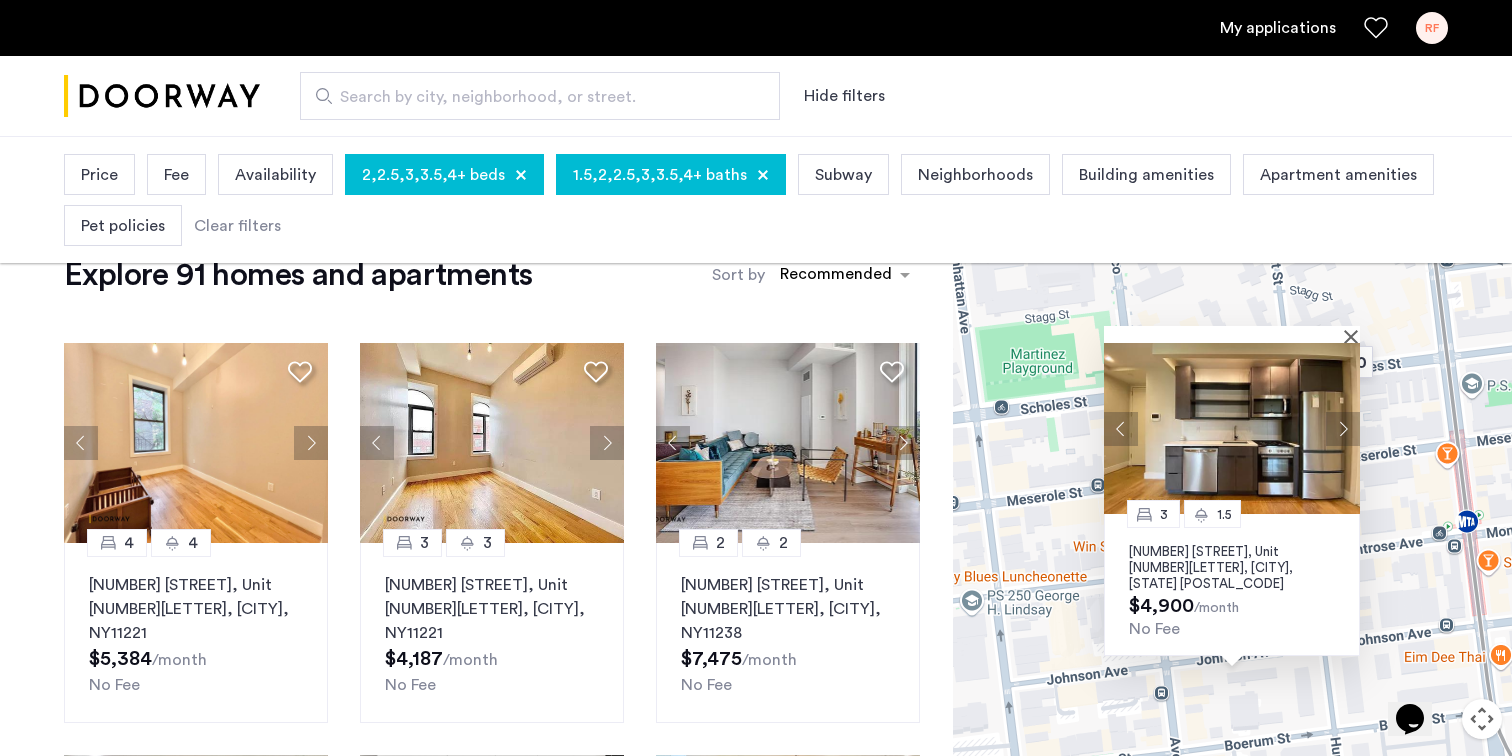 type 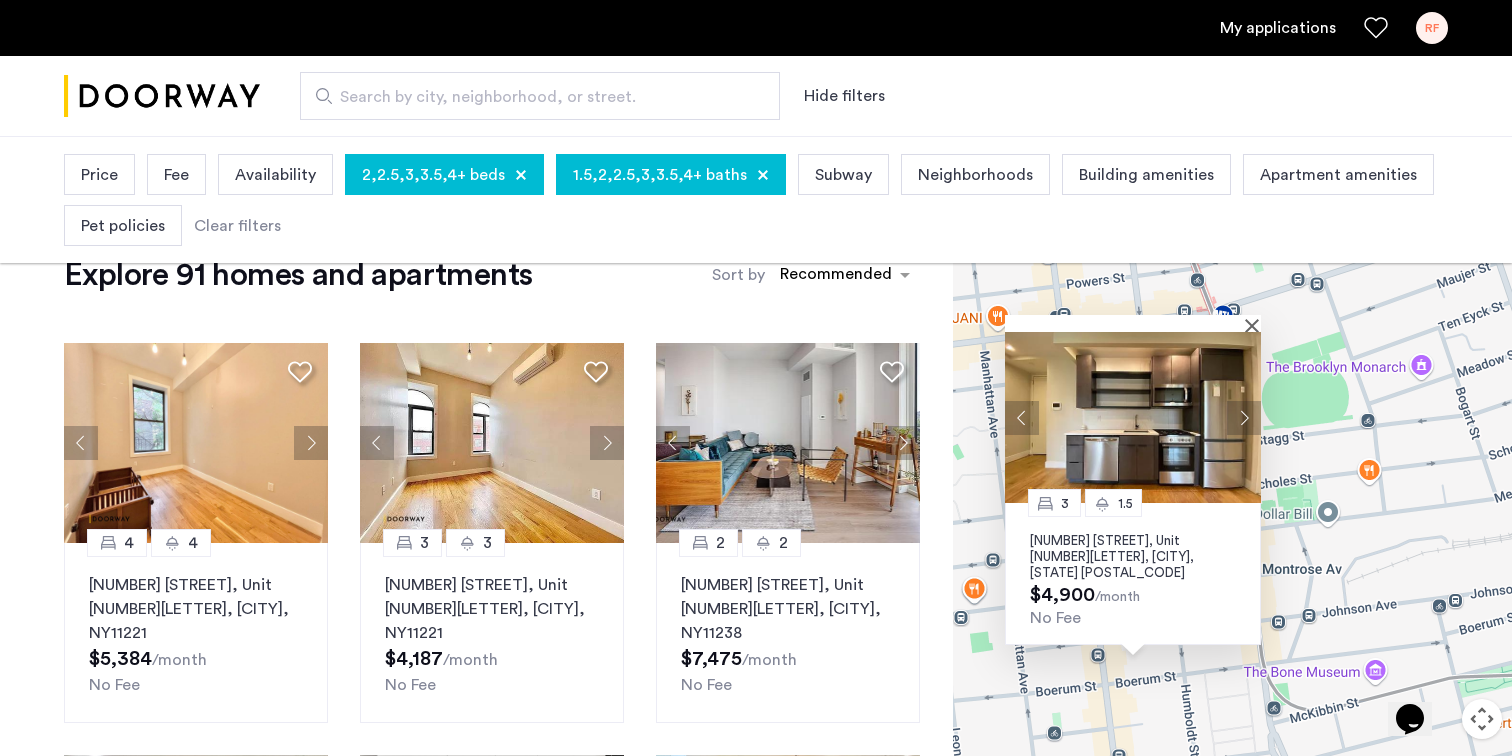 scroll, scrollTop: 84, scrollLeft: 0, axis: vertical 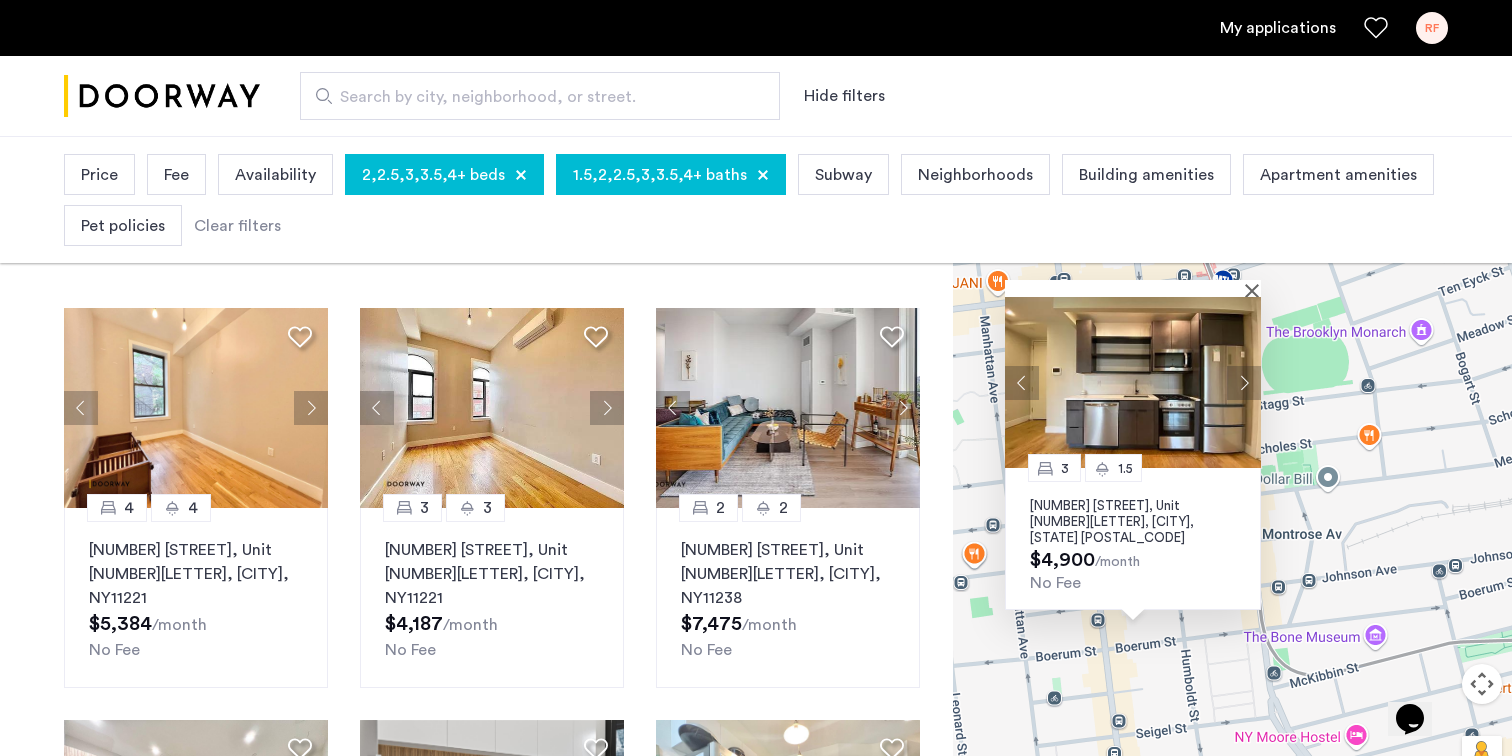 click at bounding box center (1126, 288) 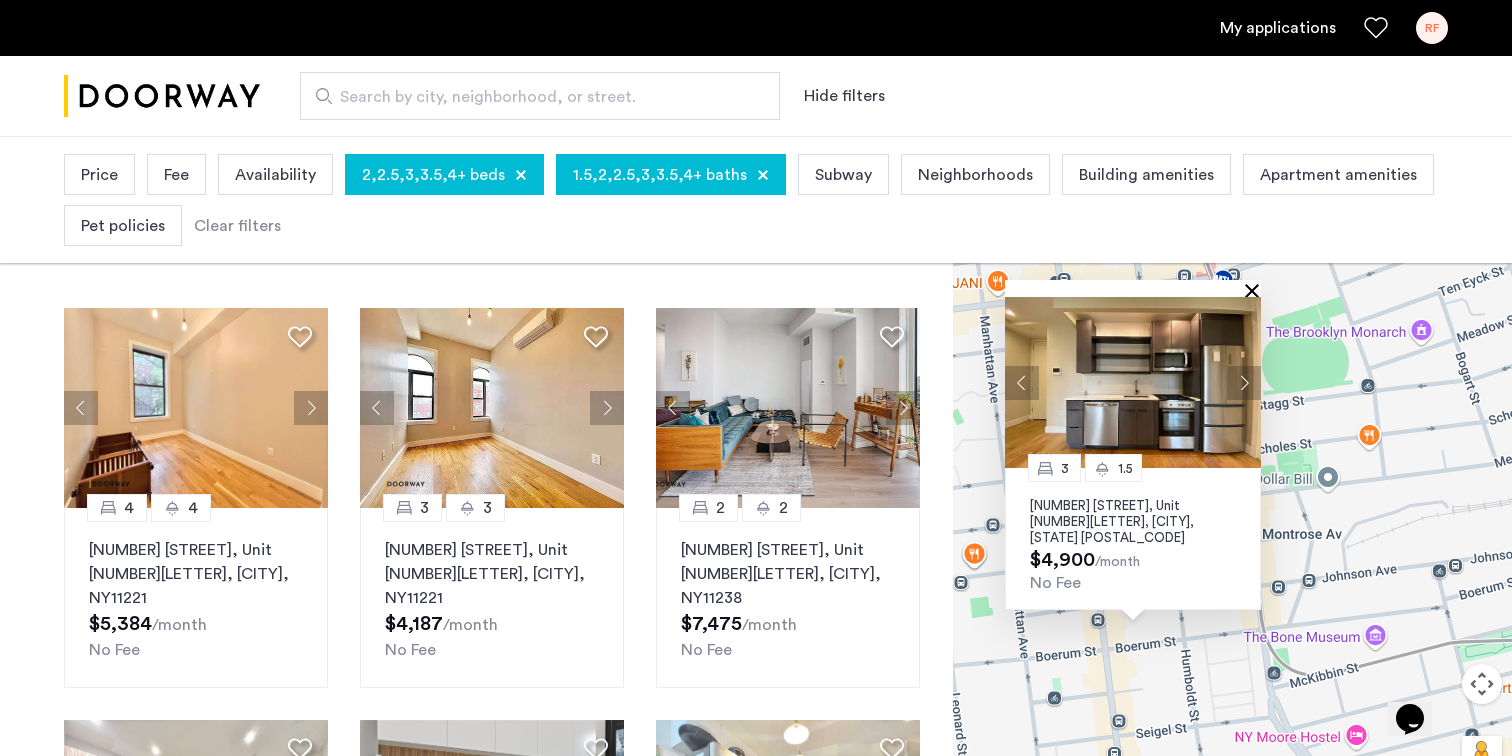 click at bounding box center (1256, 290) 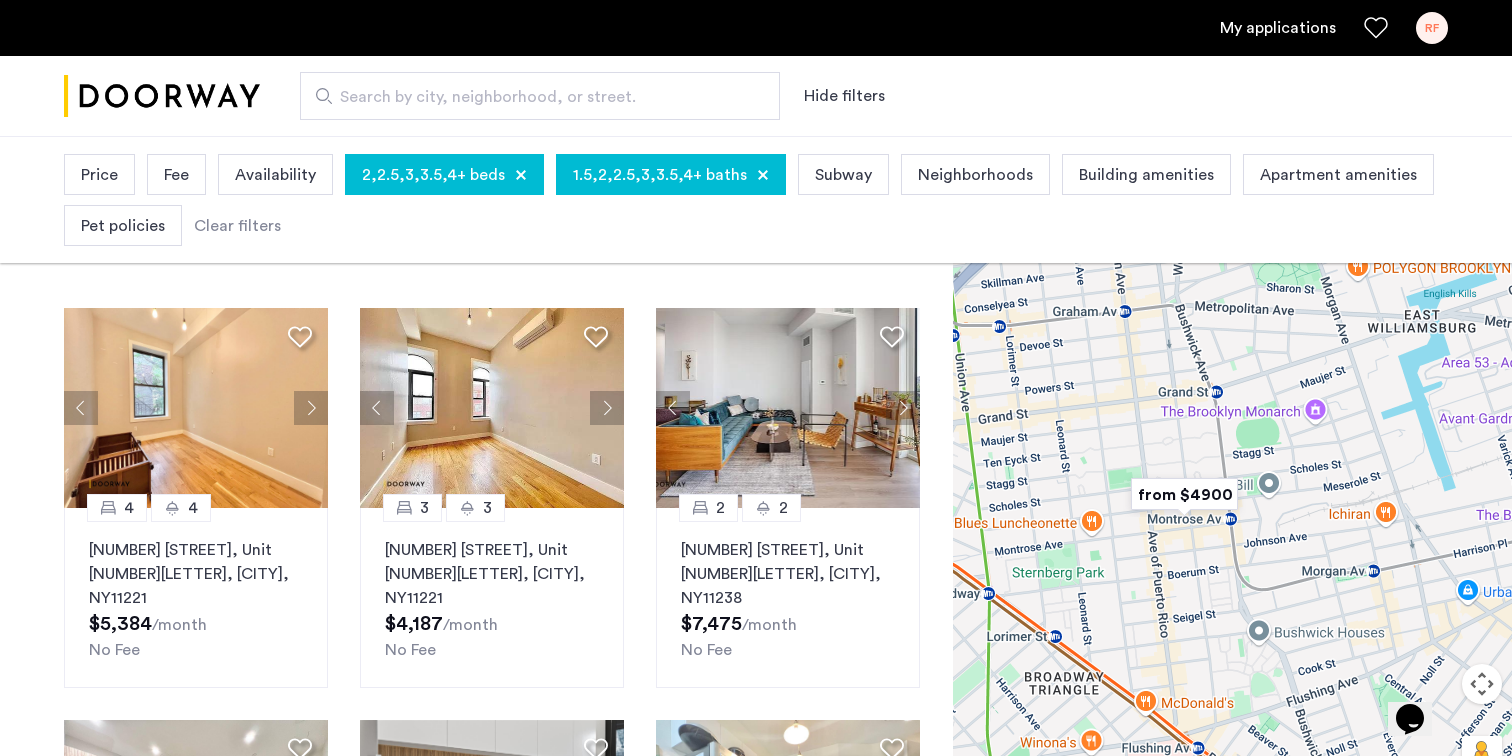 drag, startPoint x: 1067, startPoint y: 461, endPoint x: 1156, endPoint y: 595, distance: 160.8633 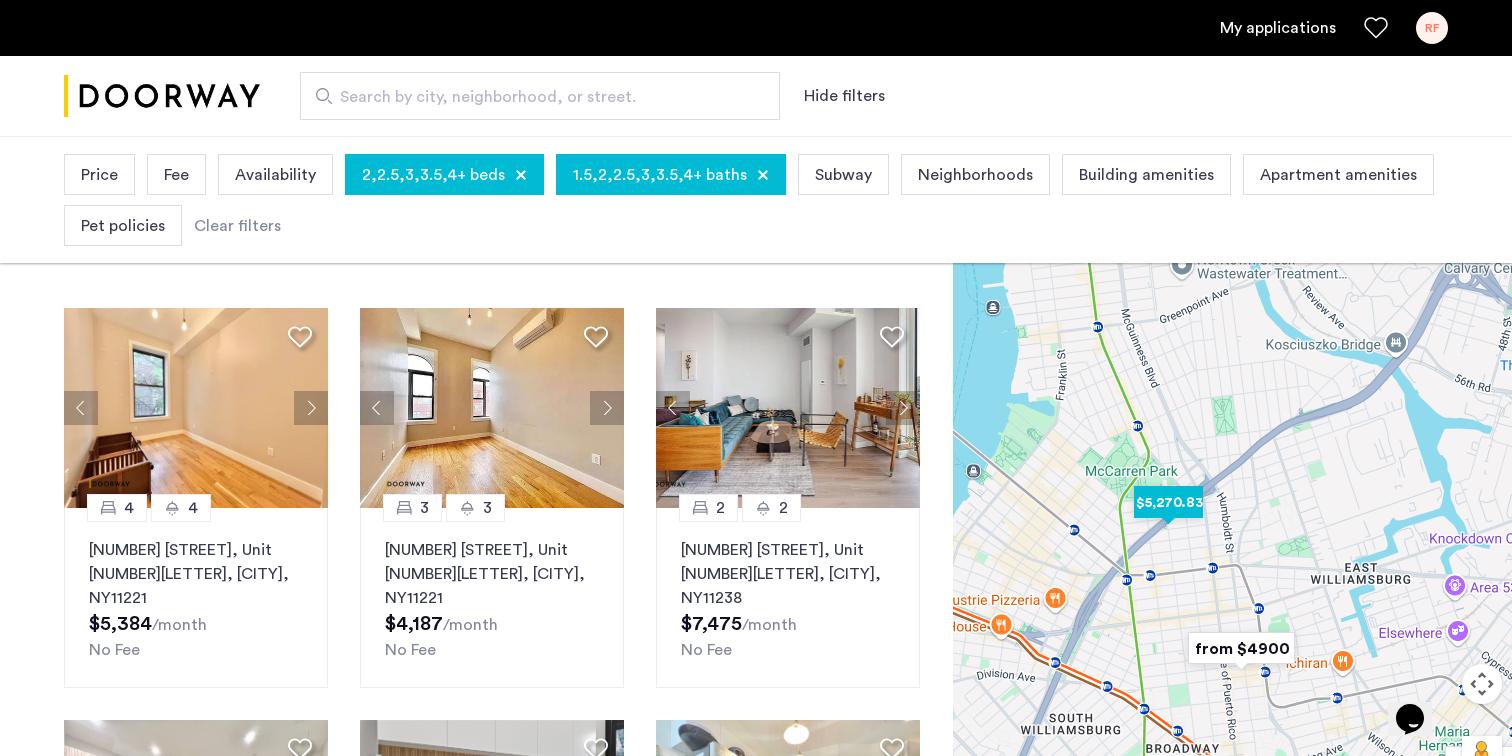 click at bounding box center (1168, 502) 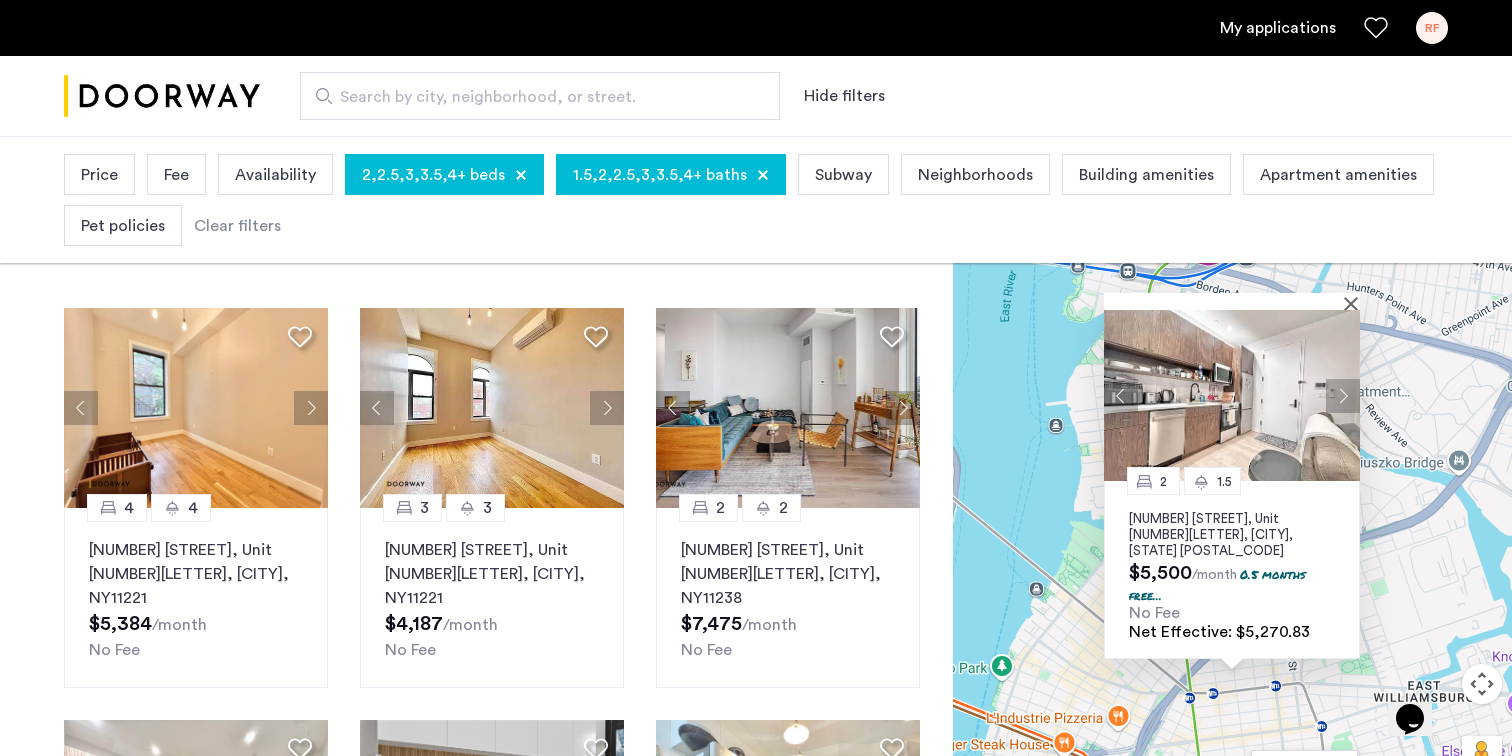click at bounding box center [1343, 396] 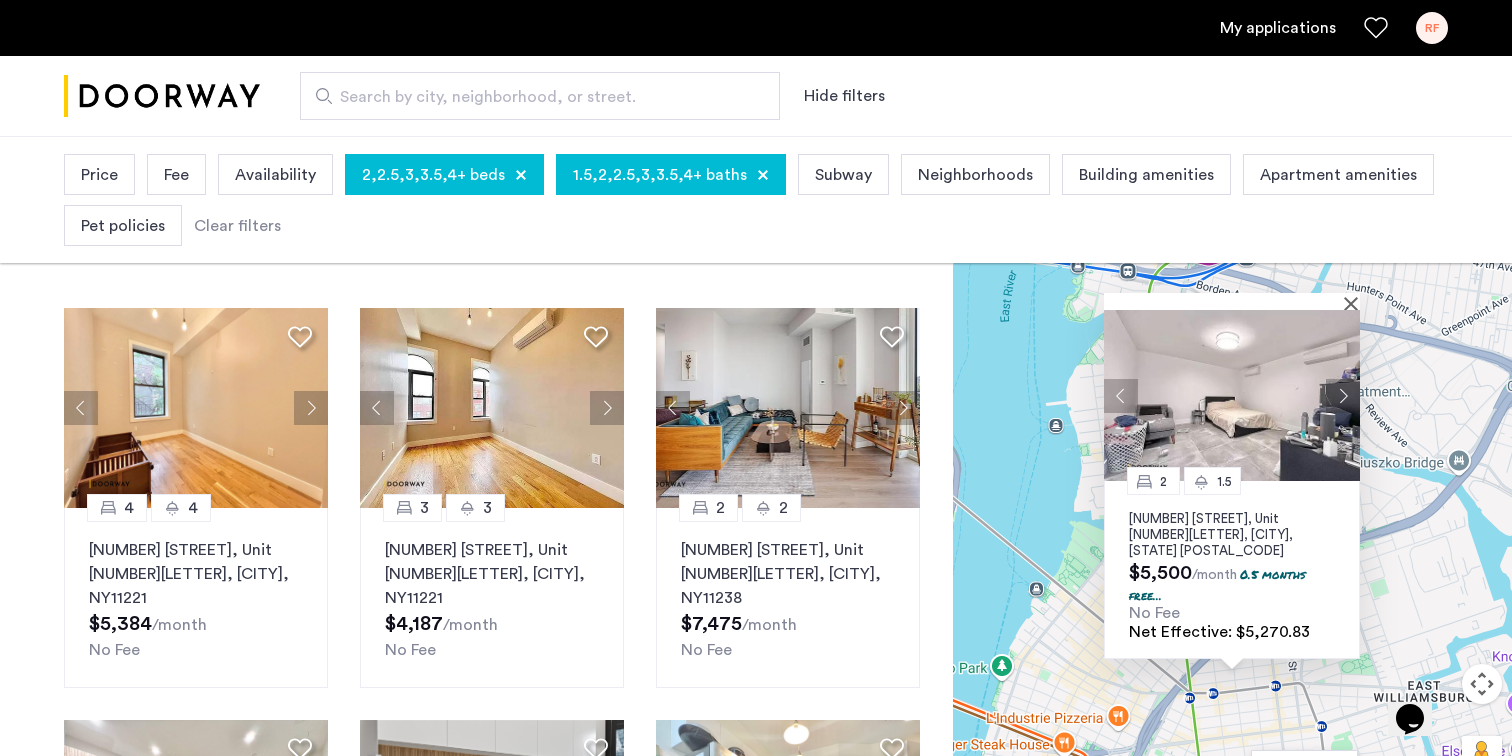 click at bounding box center [1343, 396] 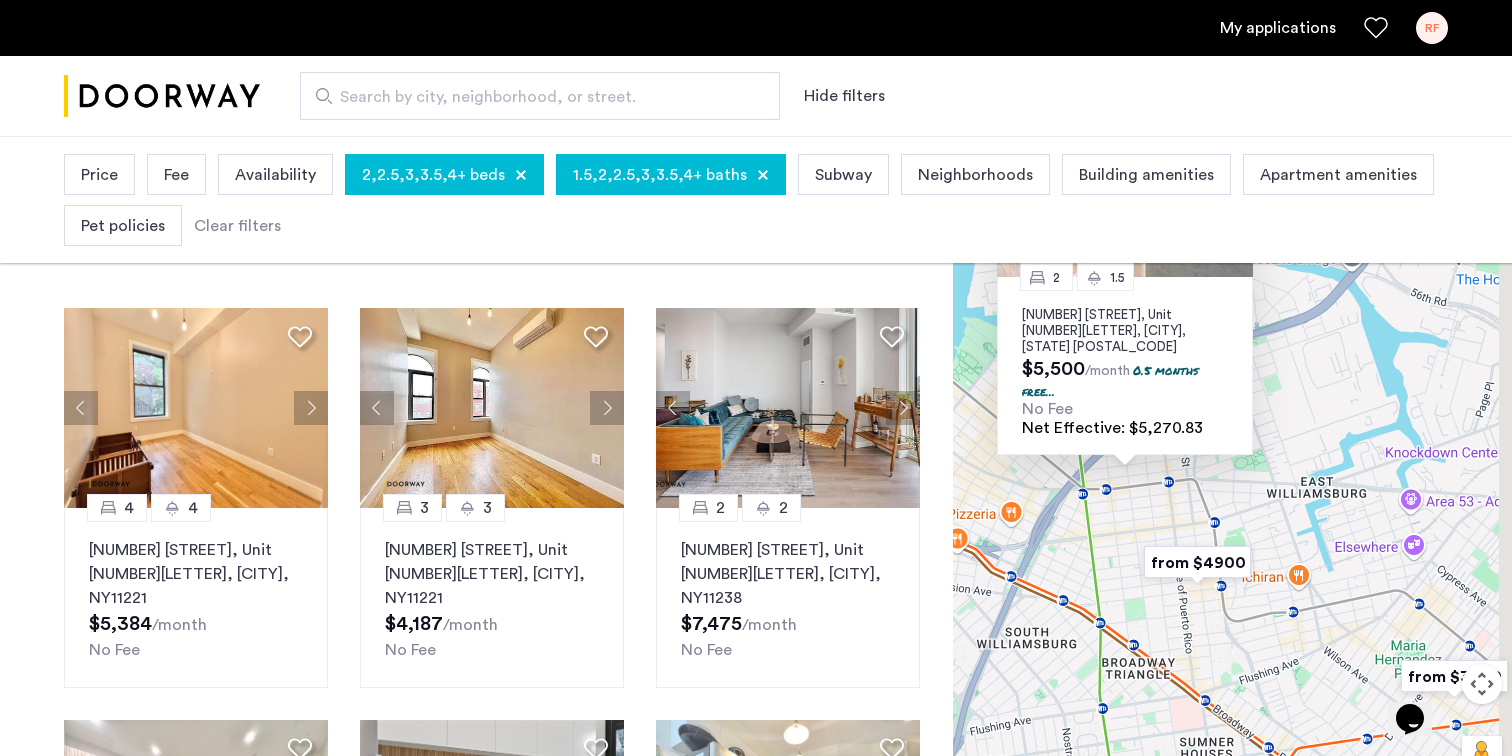 drag, startPoint x: 1385, startPoint y: 601, endPoint x: 1237, endPoint y: 324, distance: 314.0589 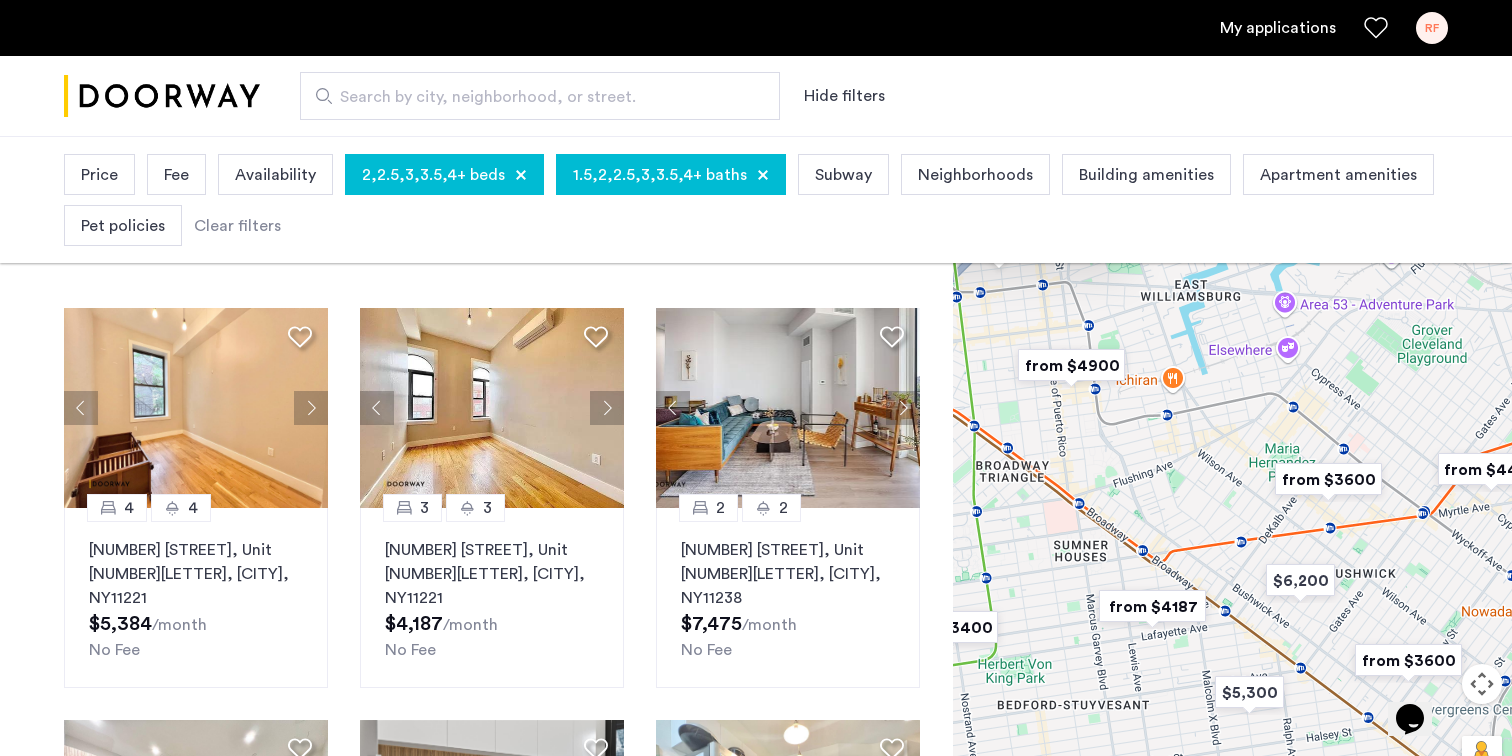 drag, startPoint x: 1274, startPoint y: 425, endPoint x: 1229, endPoint y: 422, distance: 45.099888 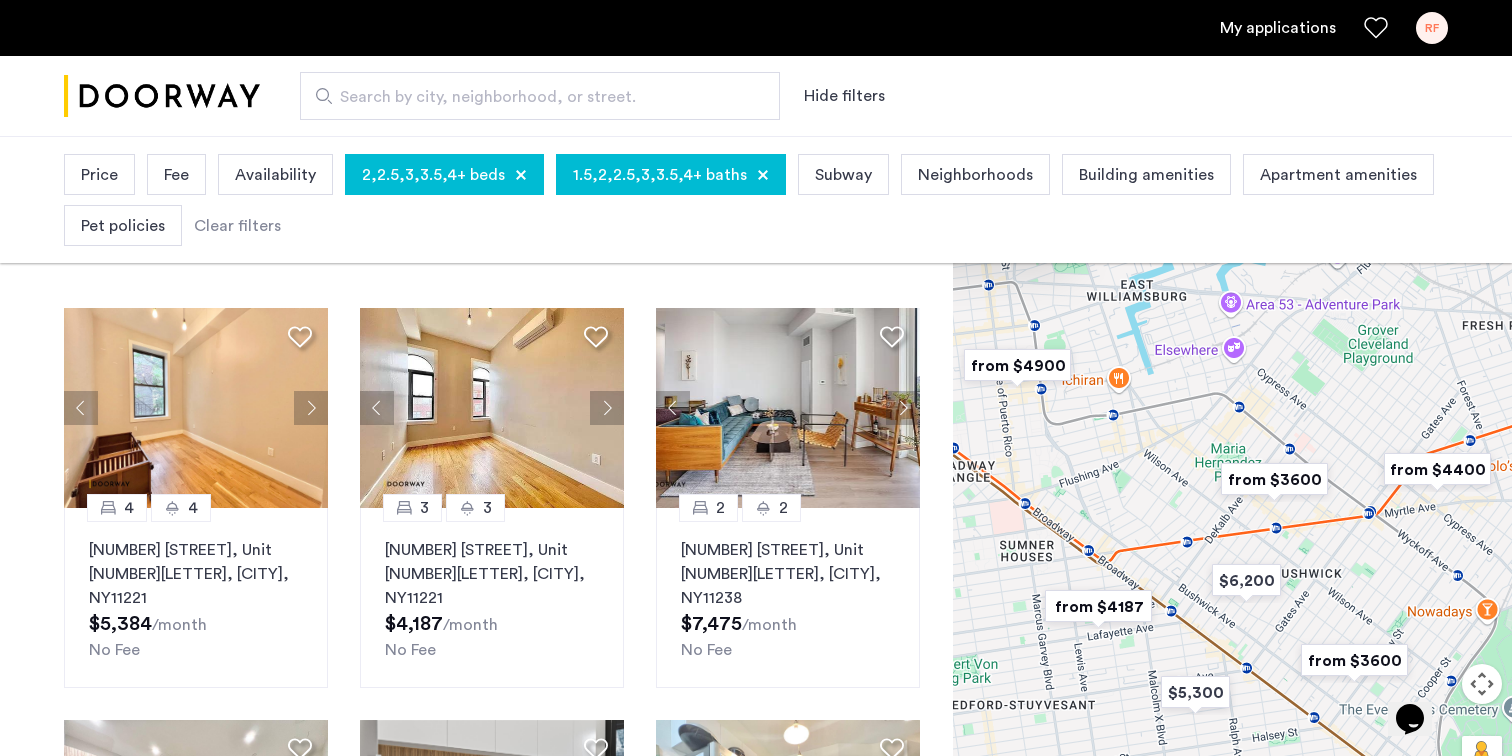 click at bounding box center (1274, 479) 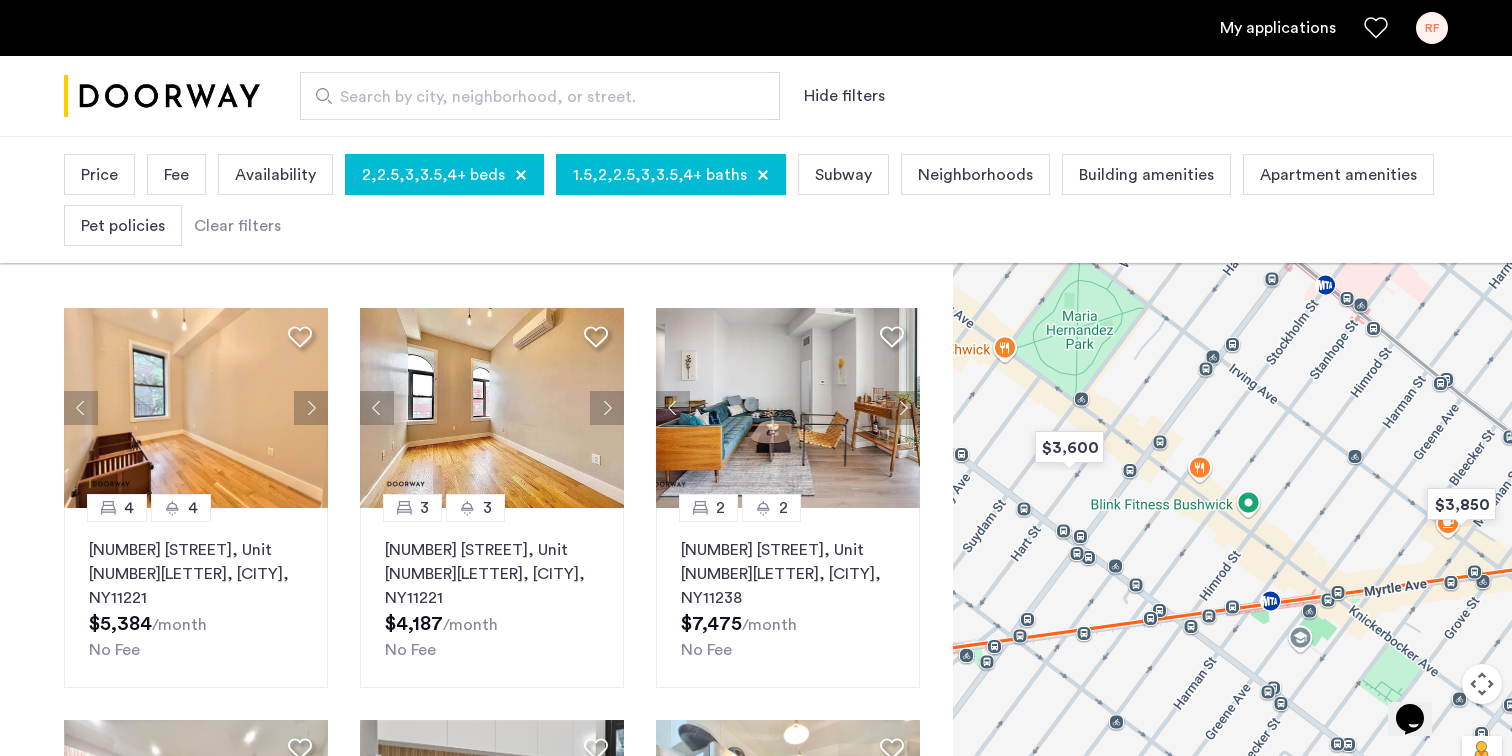drag, startPoint x: 1209, startPoint y: 412, endPoint x: 1255, endPoint y: 425, distance: 47.801674 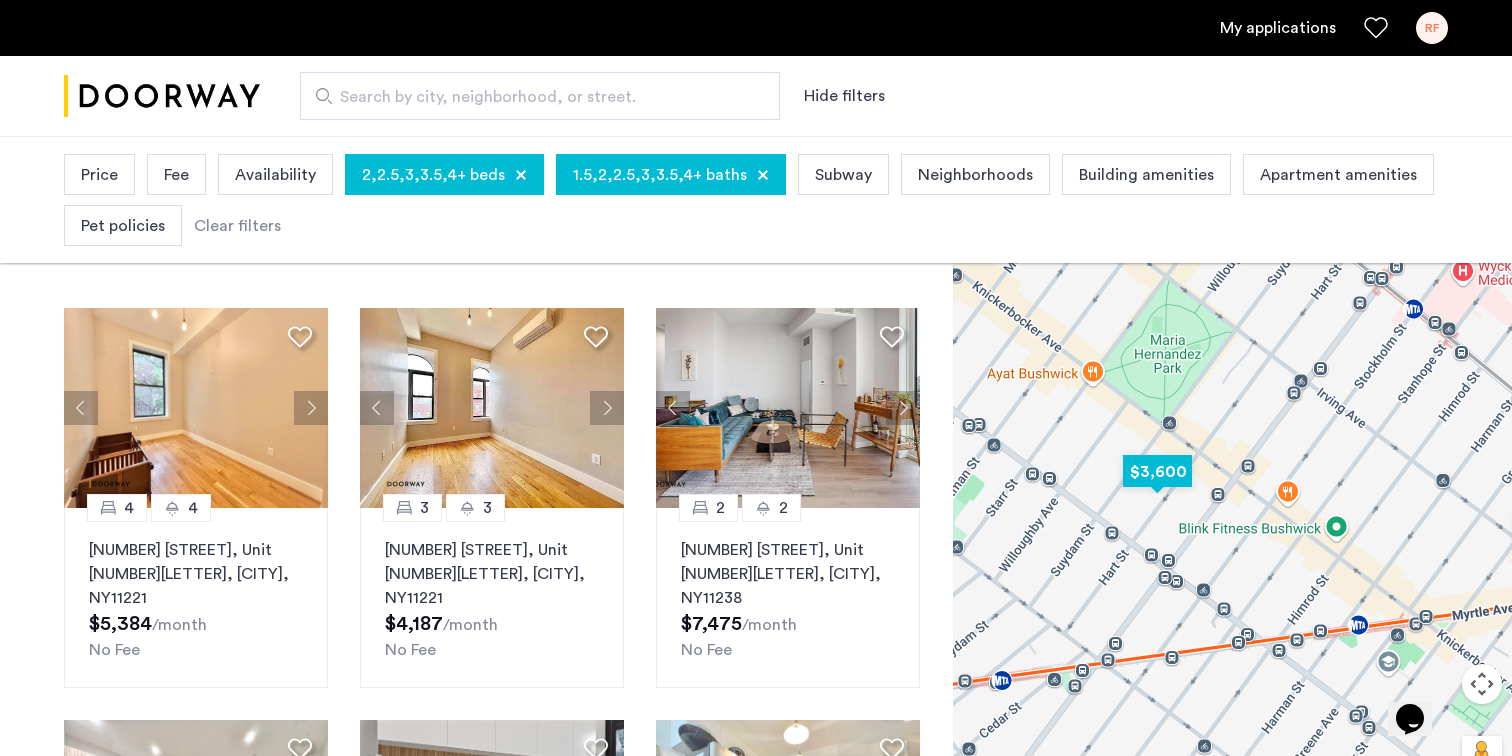 click at bounding box center (1157, 471) 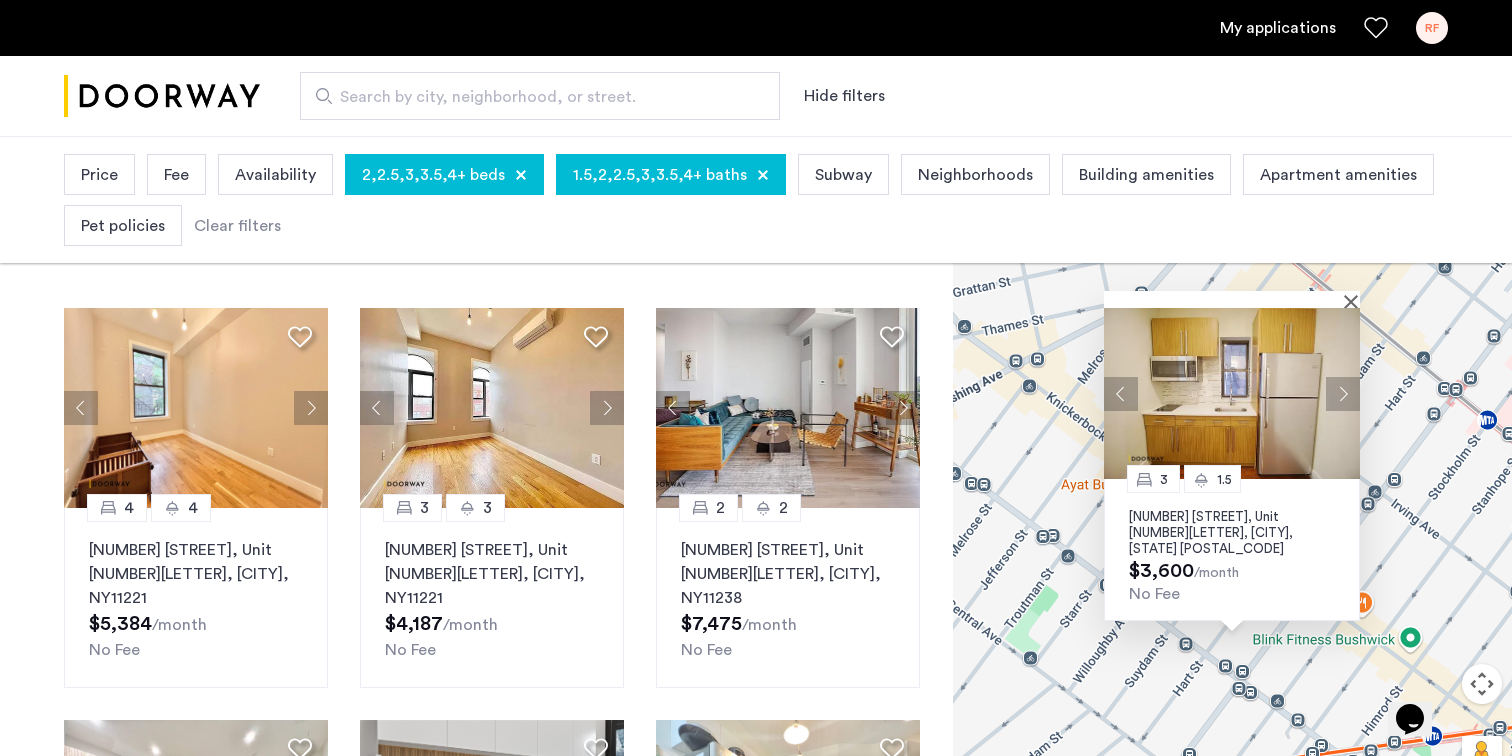 click at bounding box center (1343, 394) 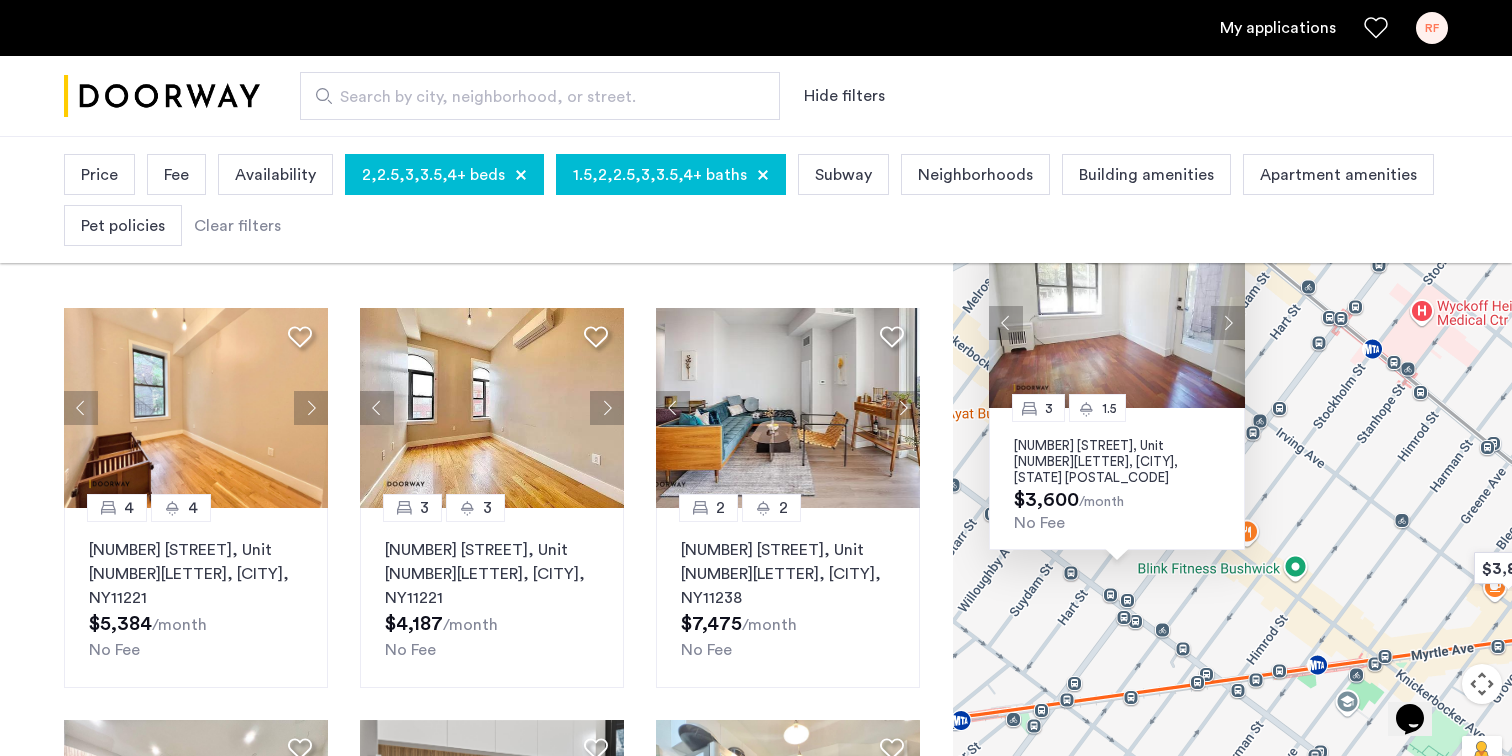 drag, startPoint x: 1430, startPoint y: 535, endPoint x: 1209, endPoint y: 420, distance: 249.1305 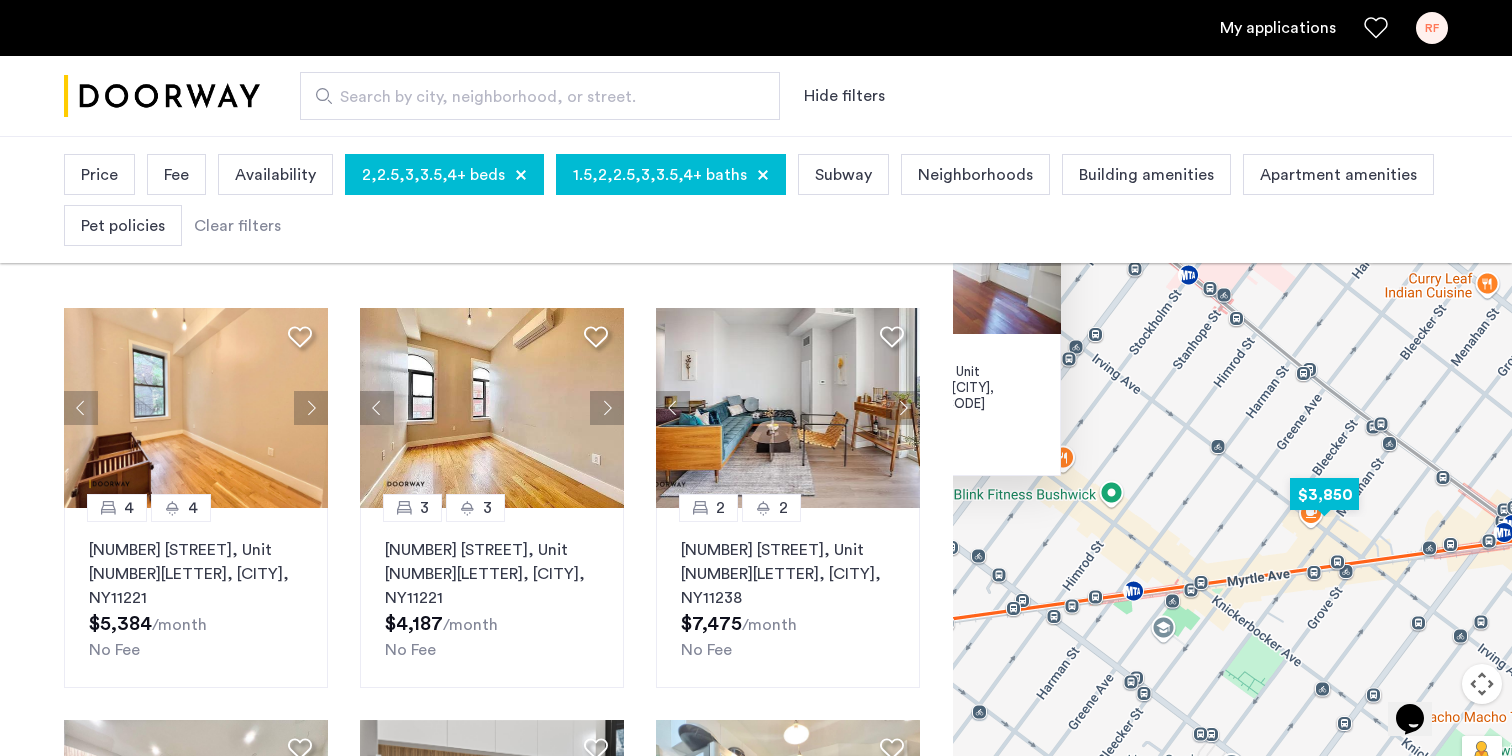 drag, startPoint x: 1337, startPoint y: 507, endPoint x: 1297, endPoint y: 488, distance: 44.28318 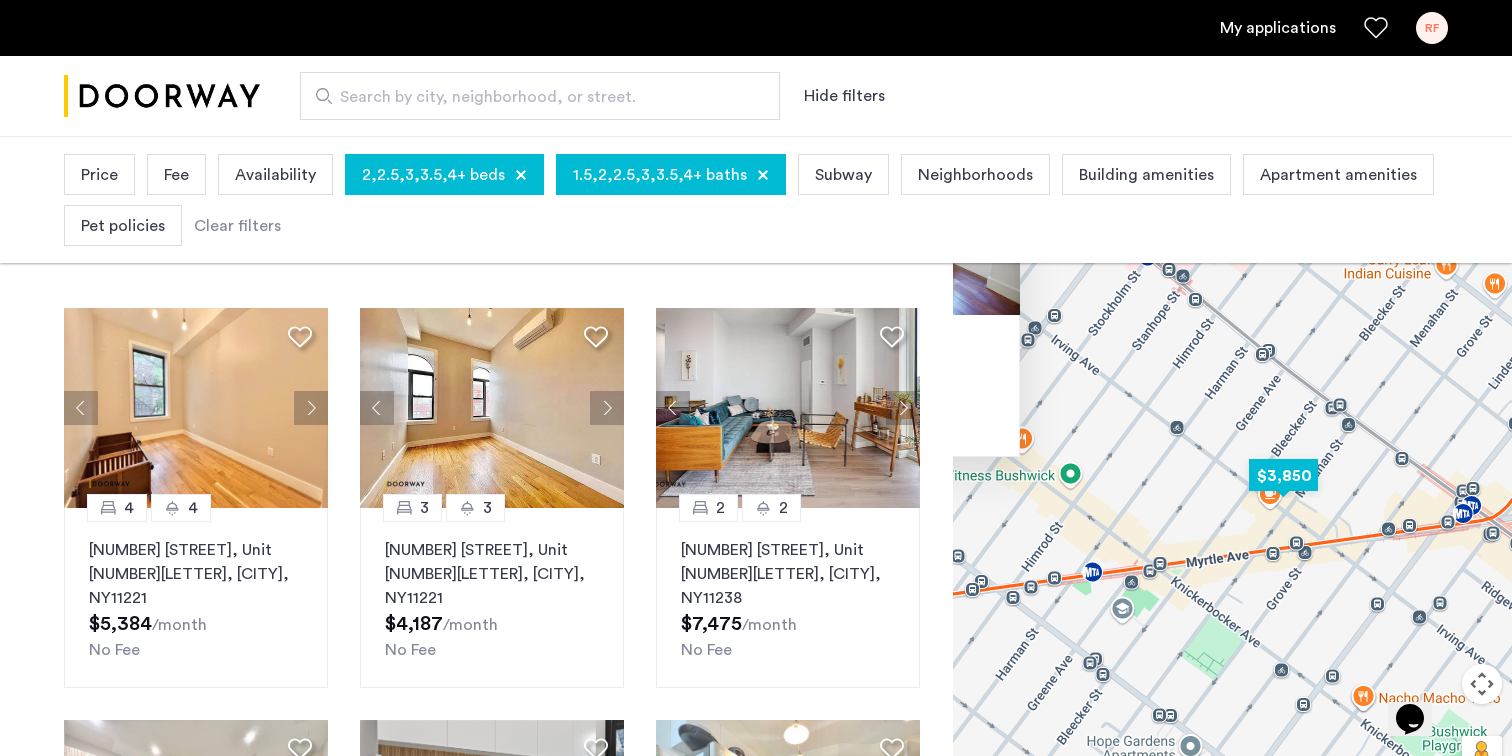click at bounding box center (1283, 475) 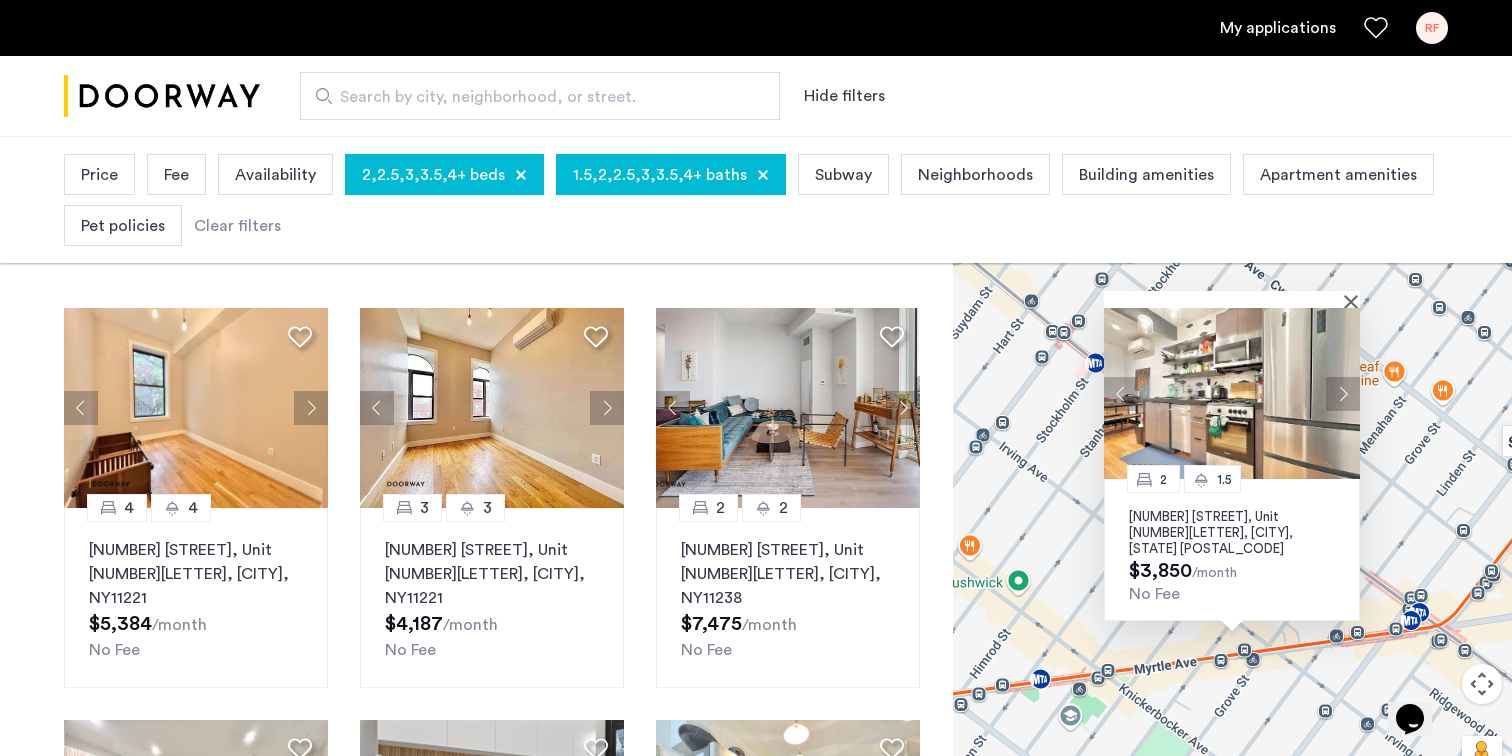 drag, startPoint x: 1017, startPoint y: 592, endPoint x: 1348, endPoint y: 480, distance: 349.43527 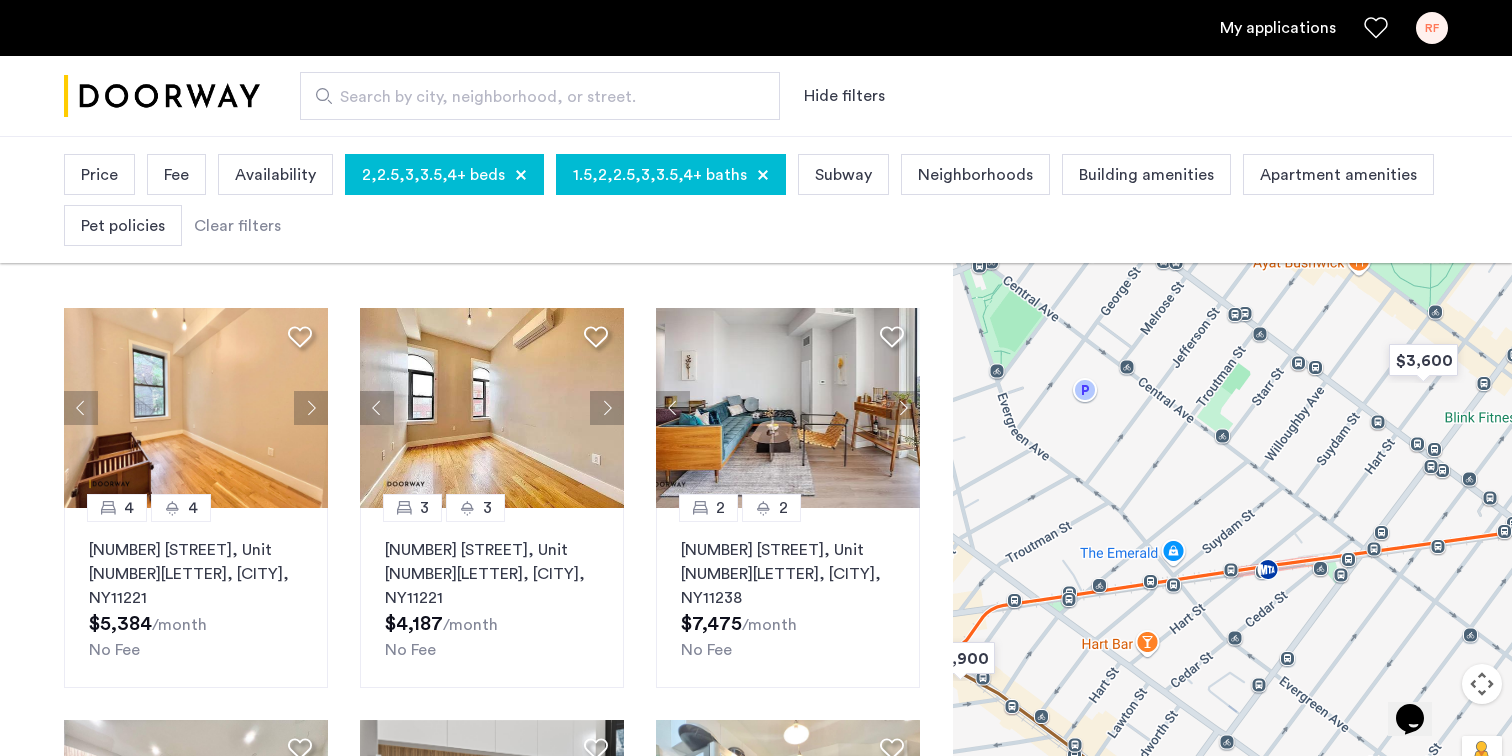 drag, startPoint x: 1274, startPoint y: 518, endPoint x: 1302, endPoint y: 522, distance: 28.284271 